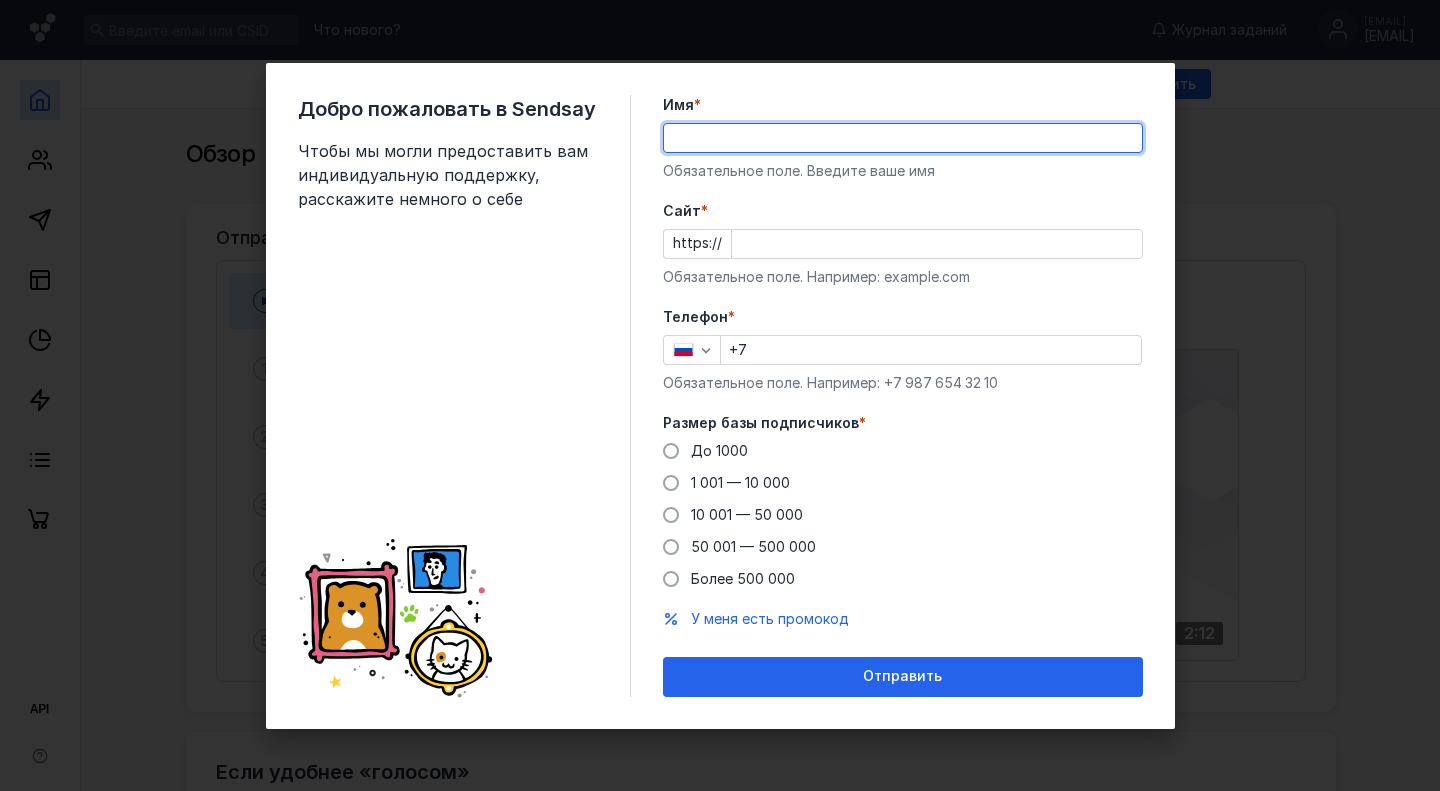 scroll, scrollTop: 0, scrollLeft: 0, axis: both 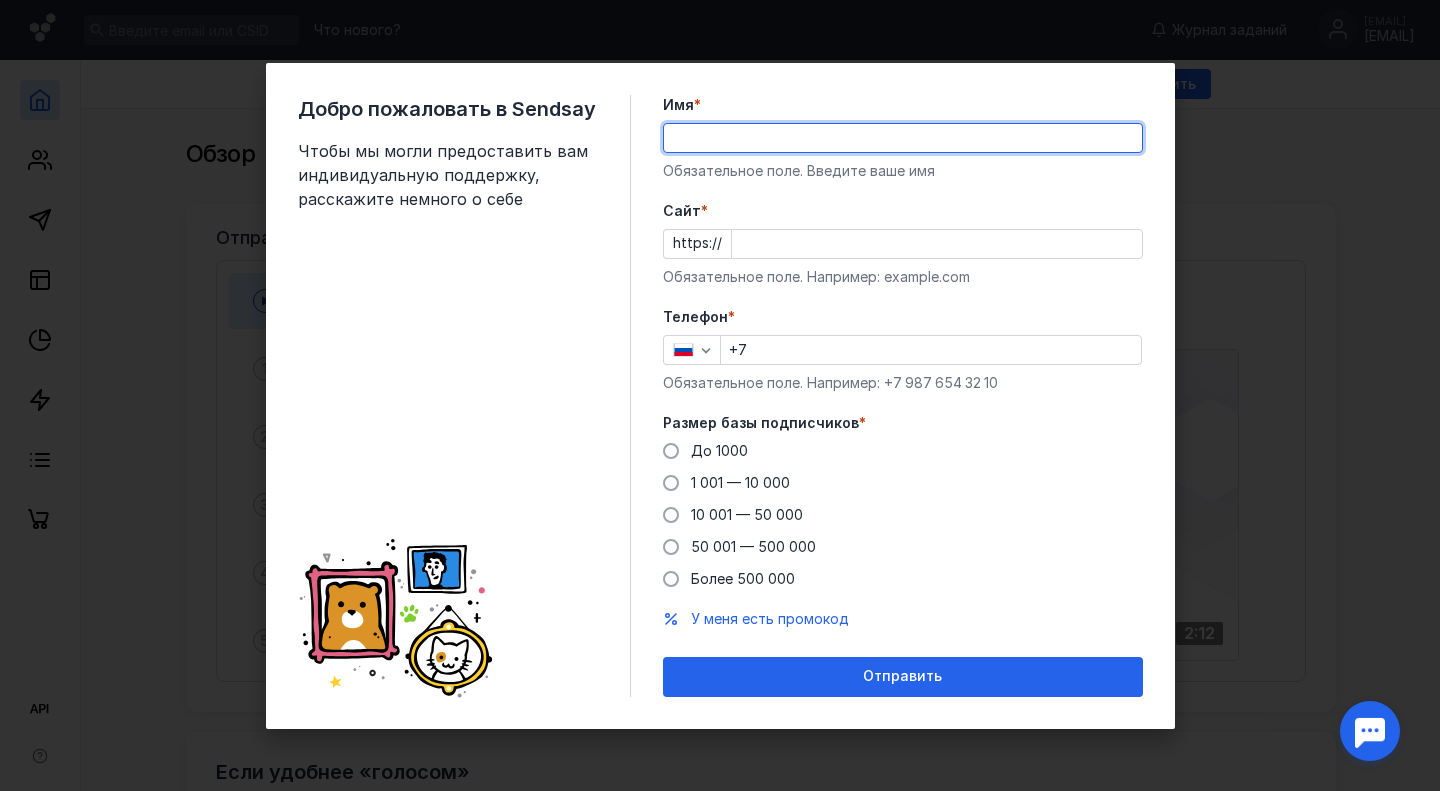 type on "F" 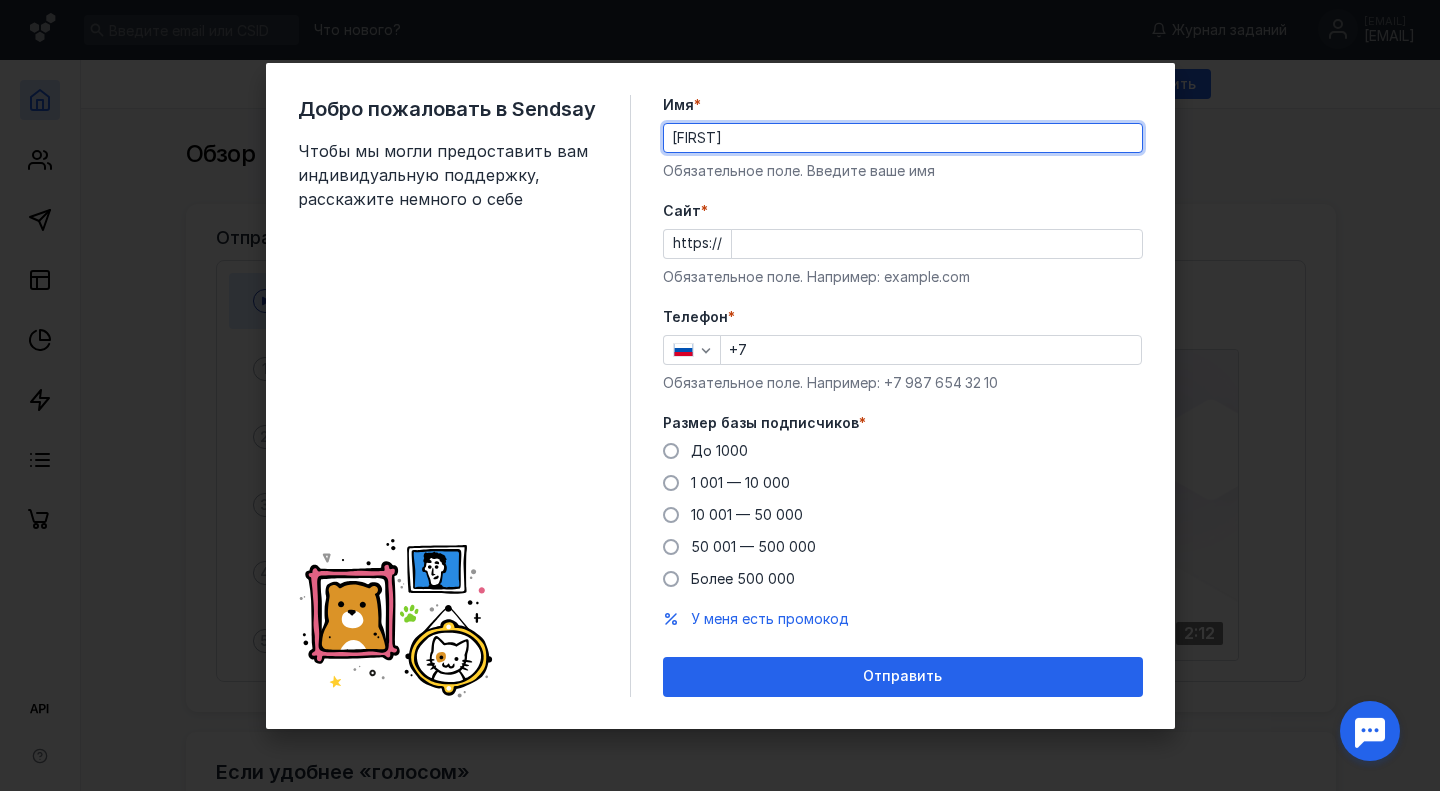 type on "[FIRST]" 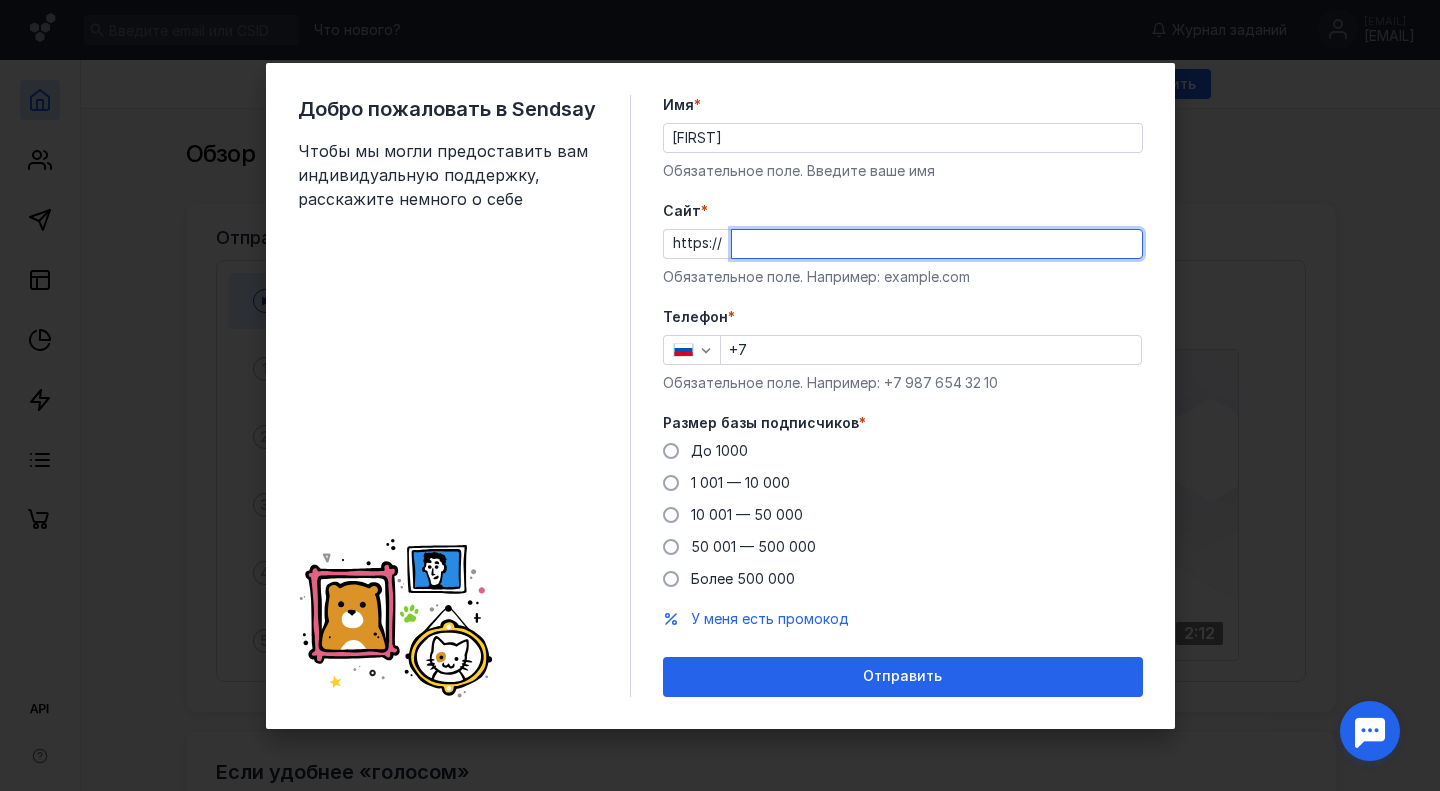 click on "Cайт  *" at bounding box center (937, 244) 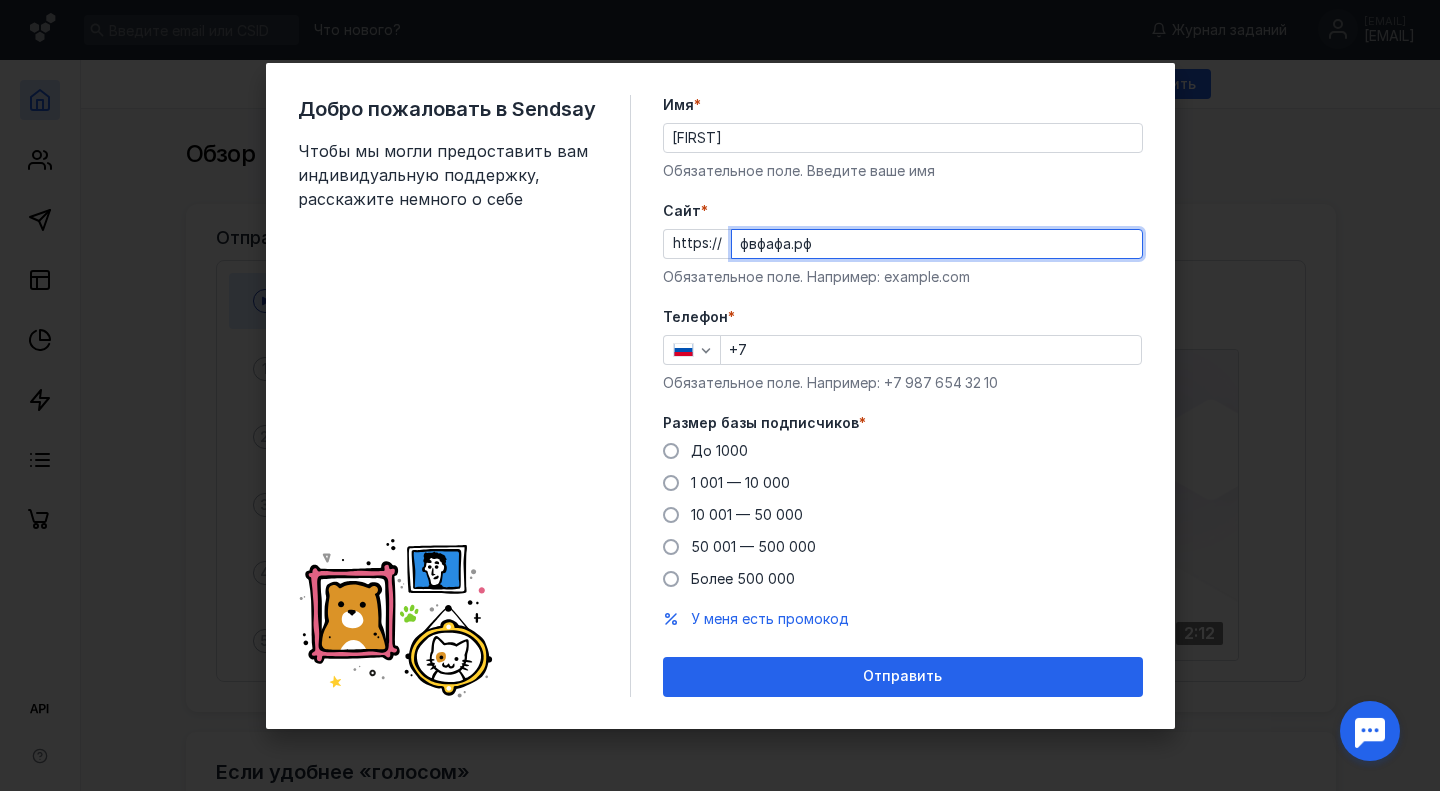 type on "фвфафа.рф" 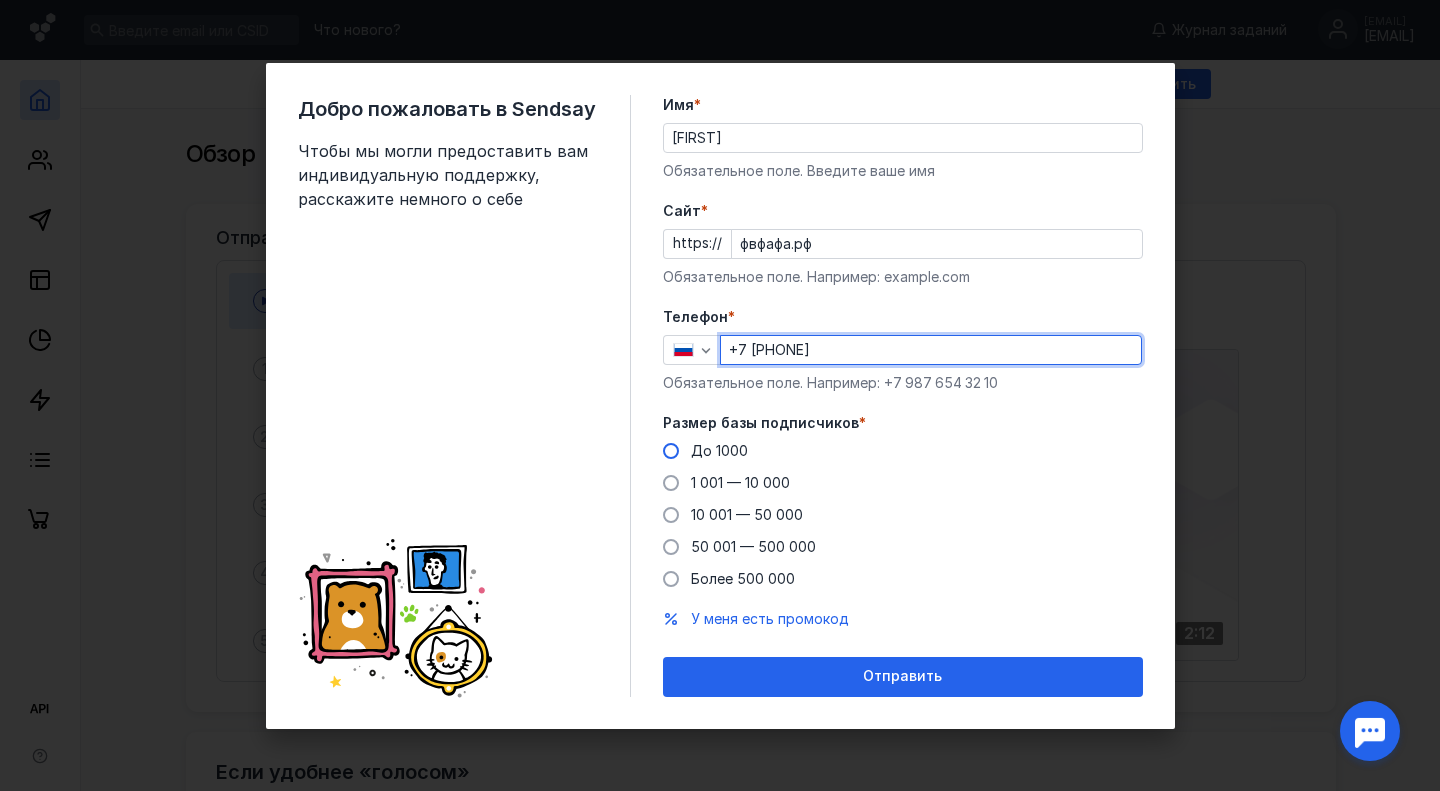 type on "+7 [PHONE]" 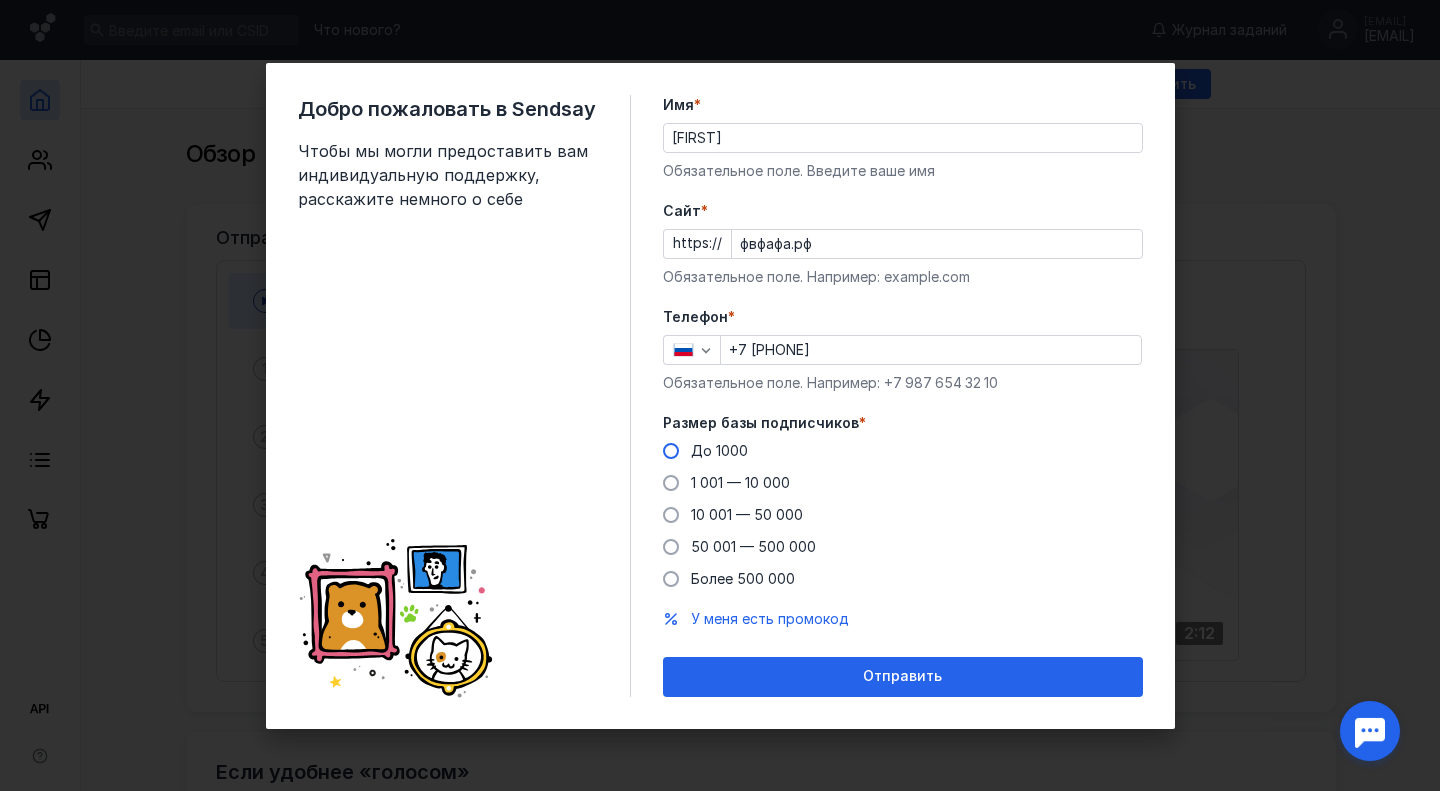 click on "До 1000" at bounding box center (705, 451) 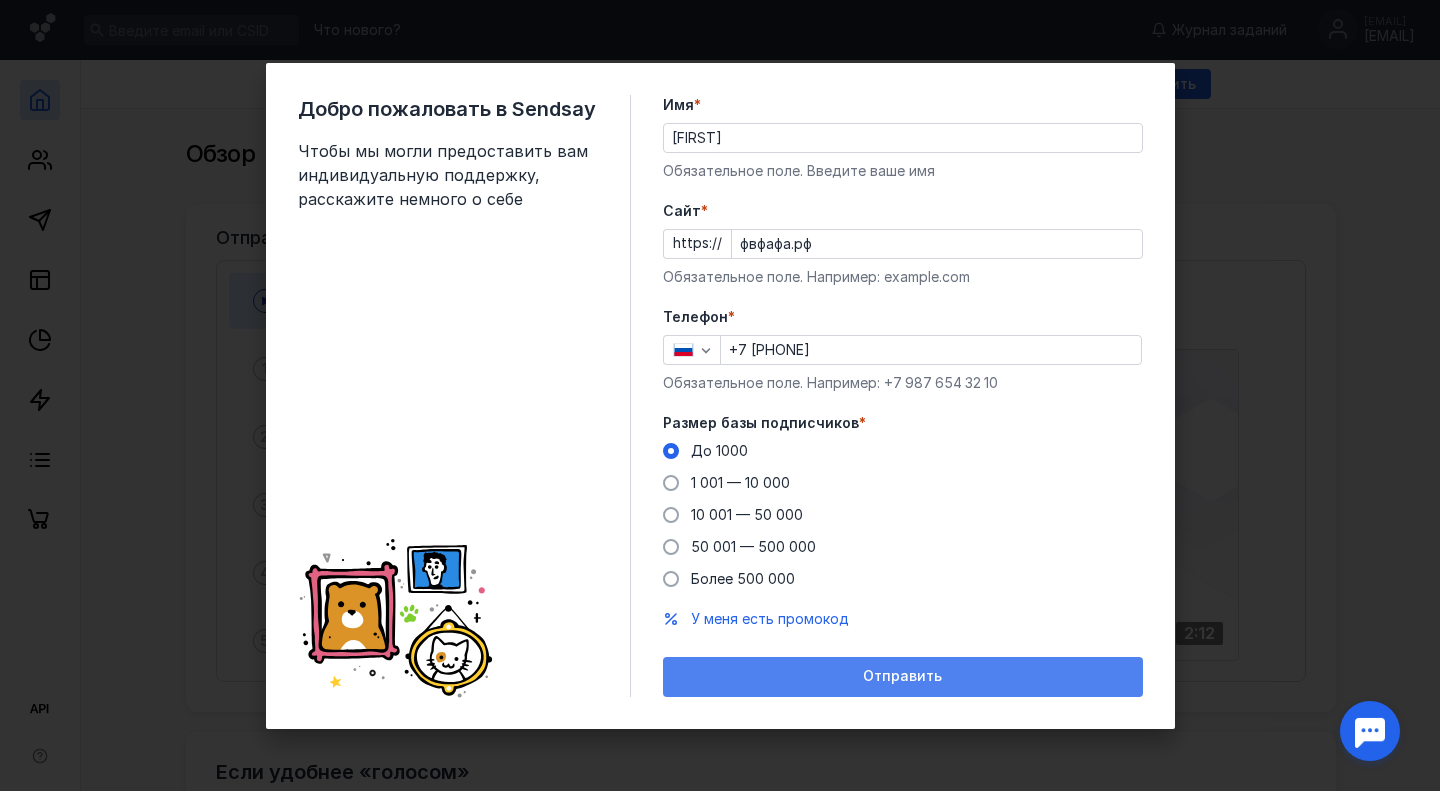 click on "Отправить" at bounding box center (903, 676) 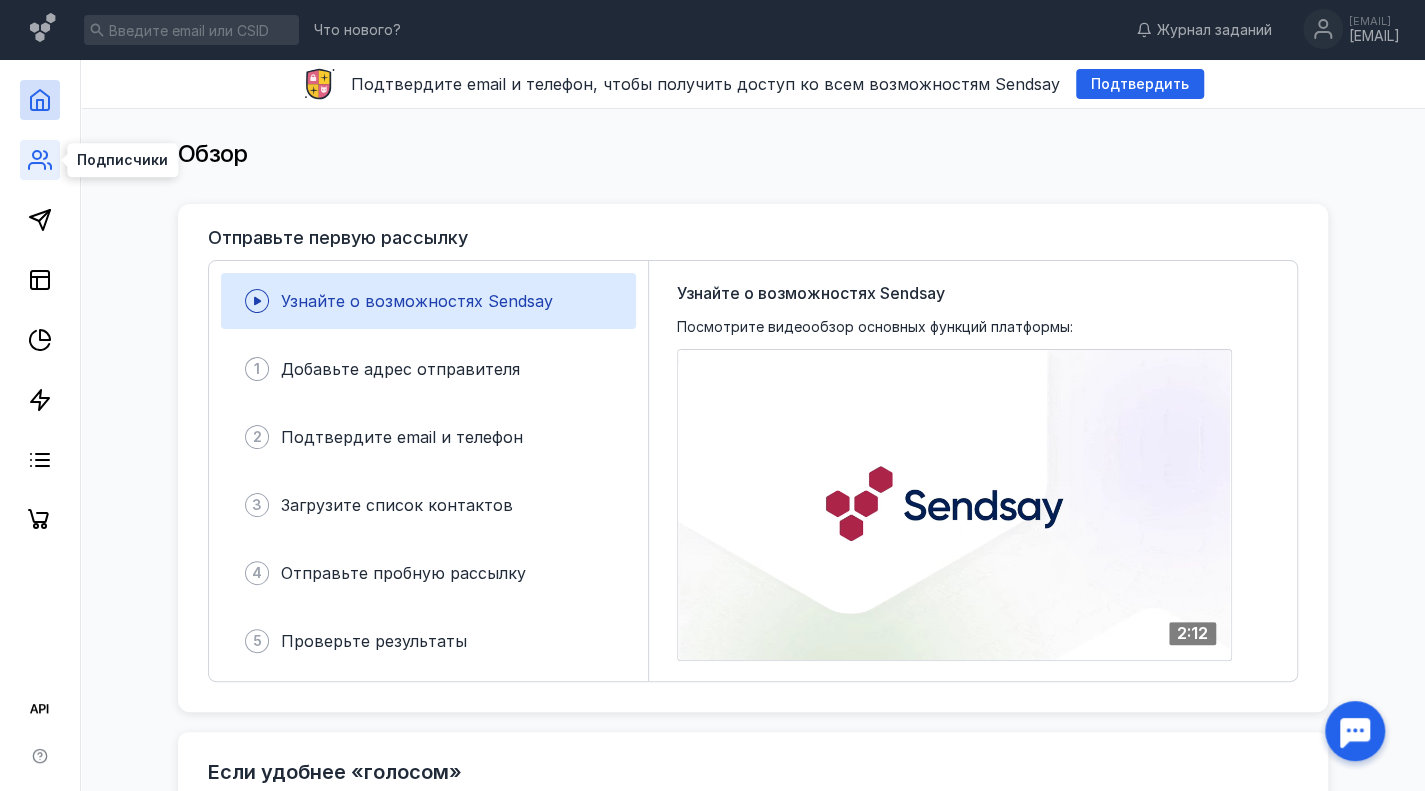 click 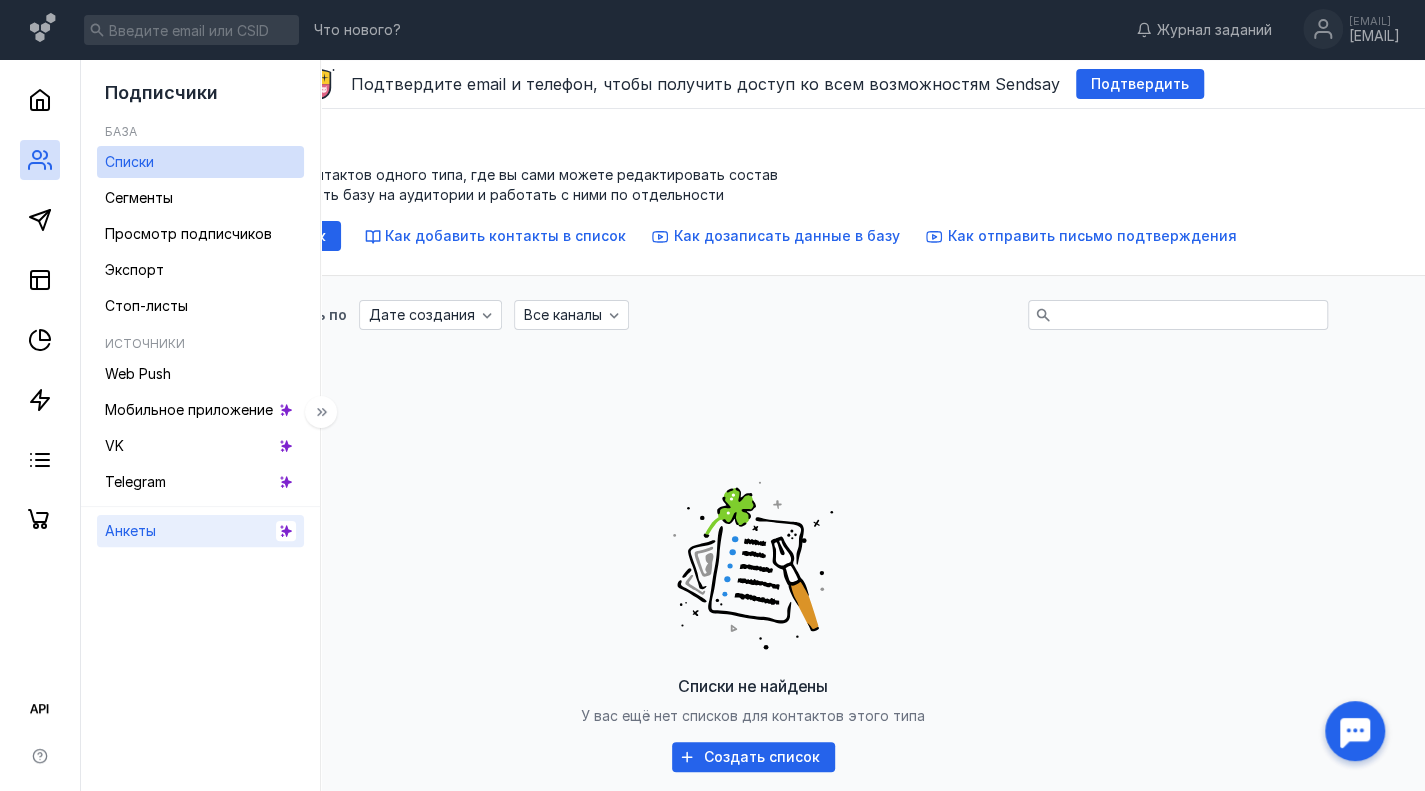 click on "Анкеты" at bounding box center [130, 531] 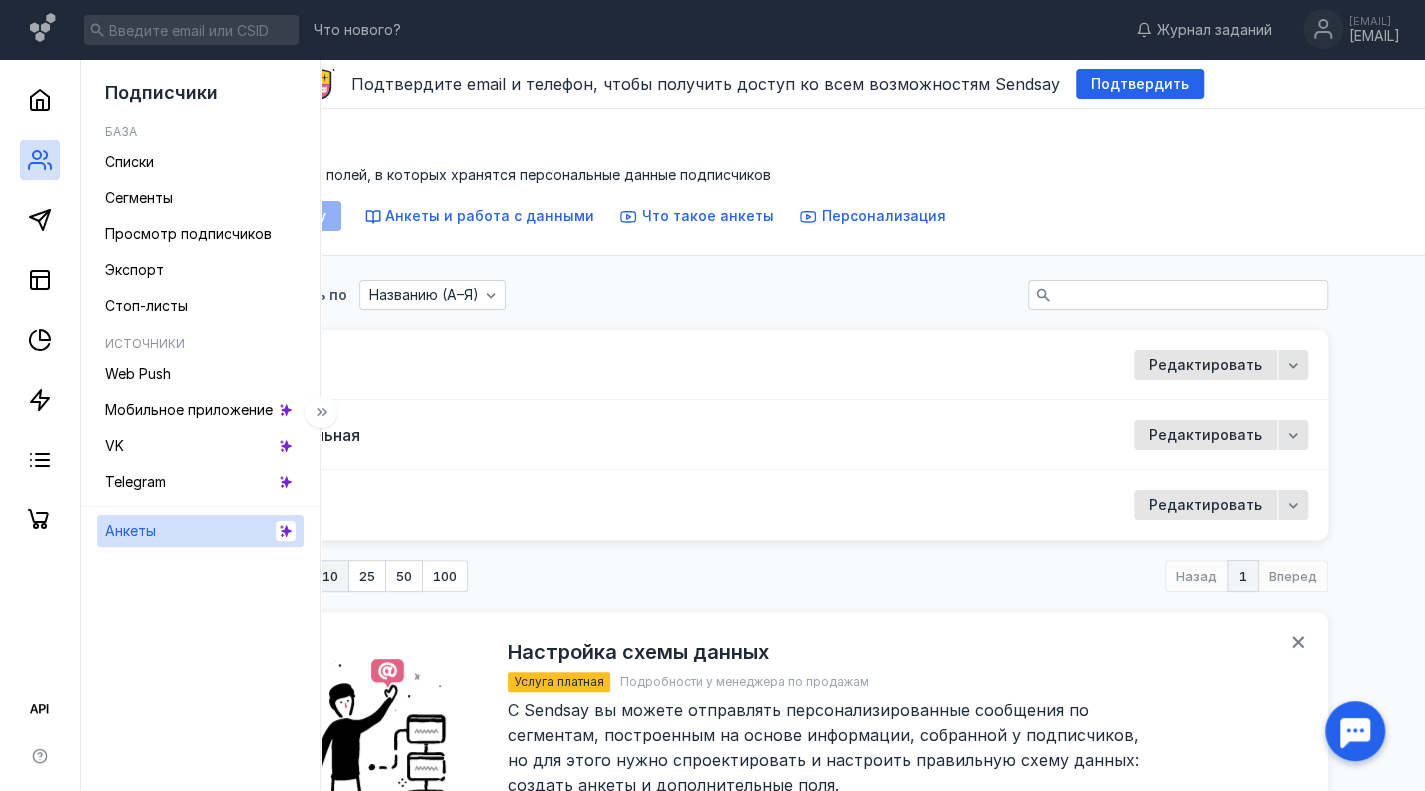 click 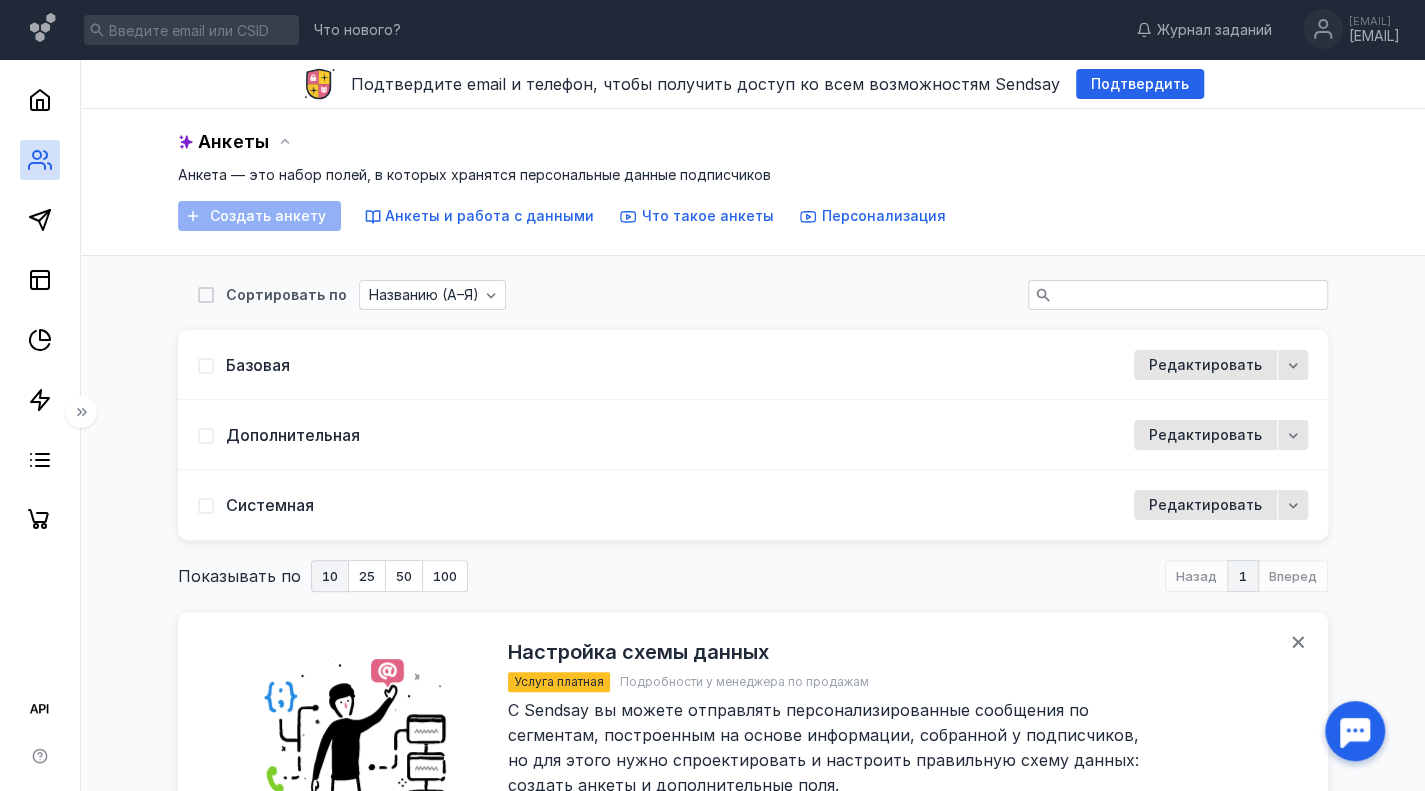 click 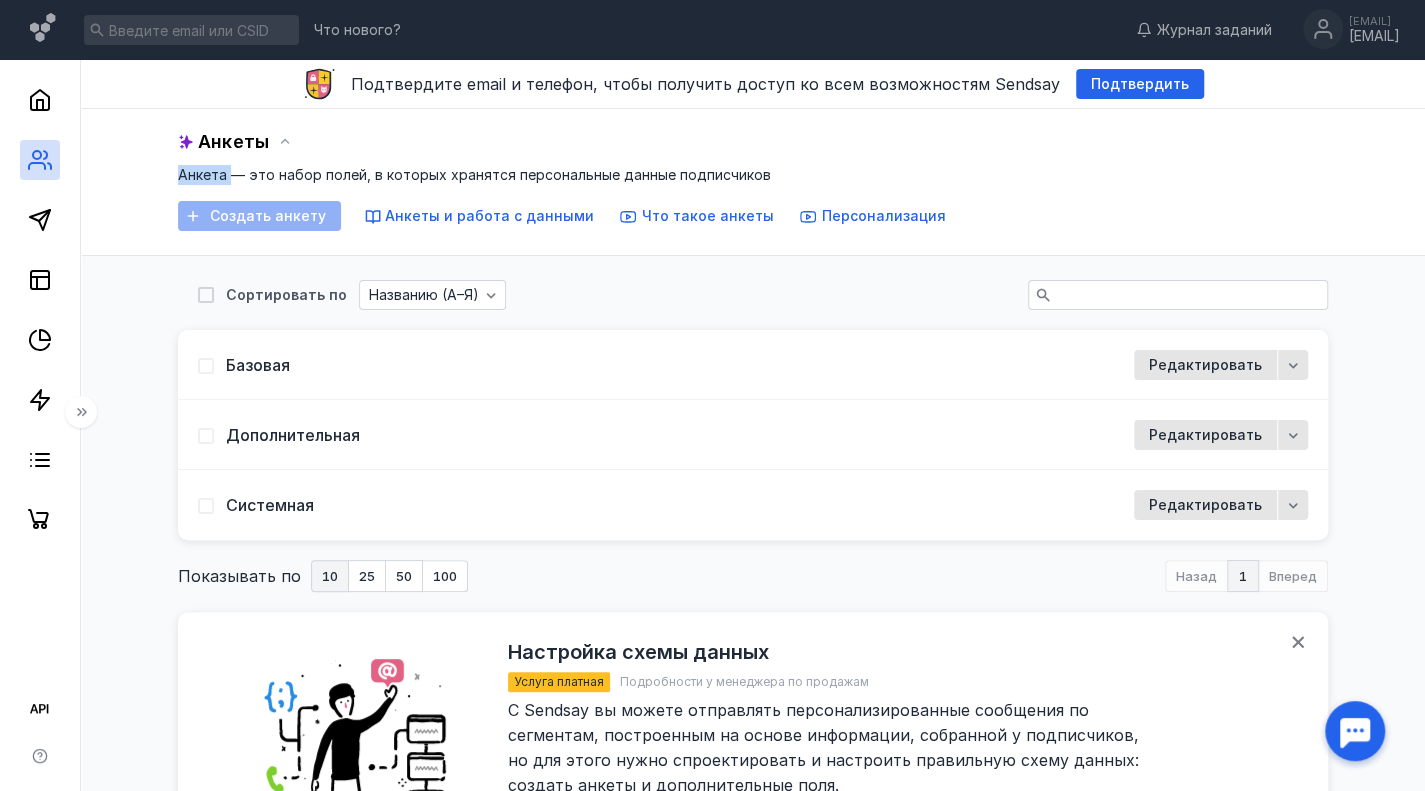 click 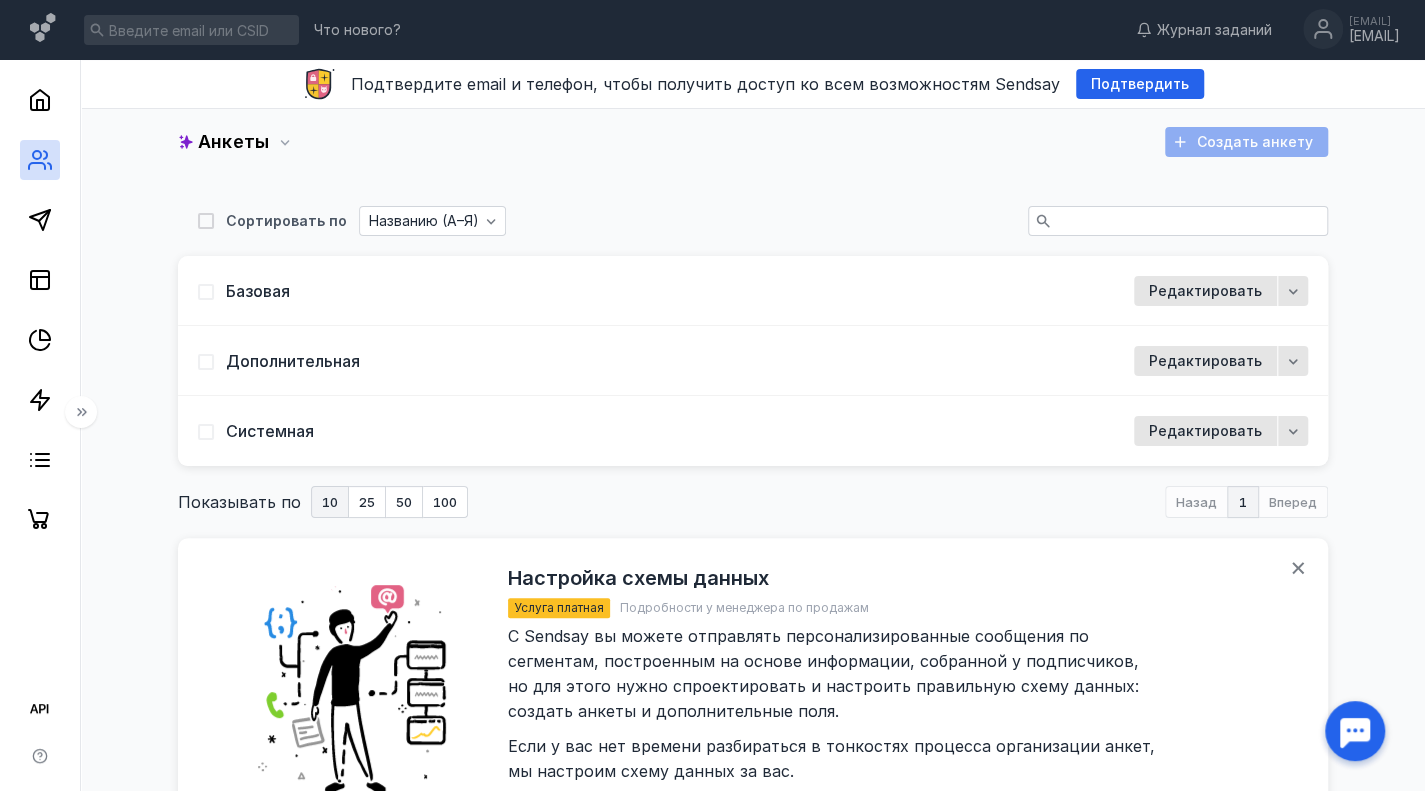 click 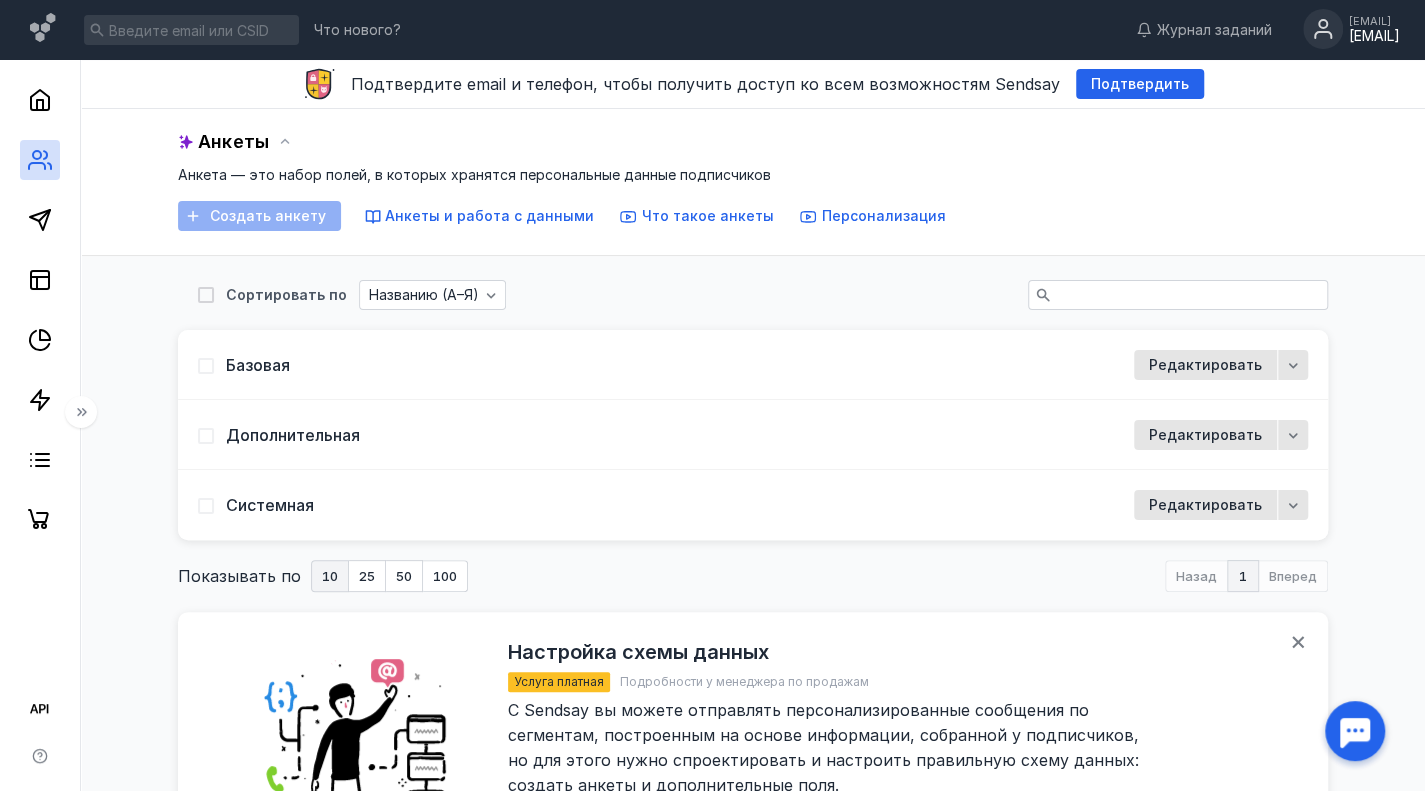 click on "[EMAIL]" at bounding box center [1374, 21] 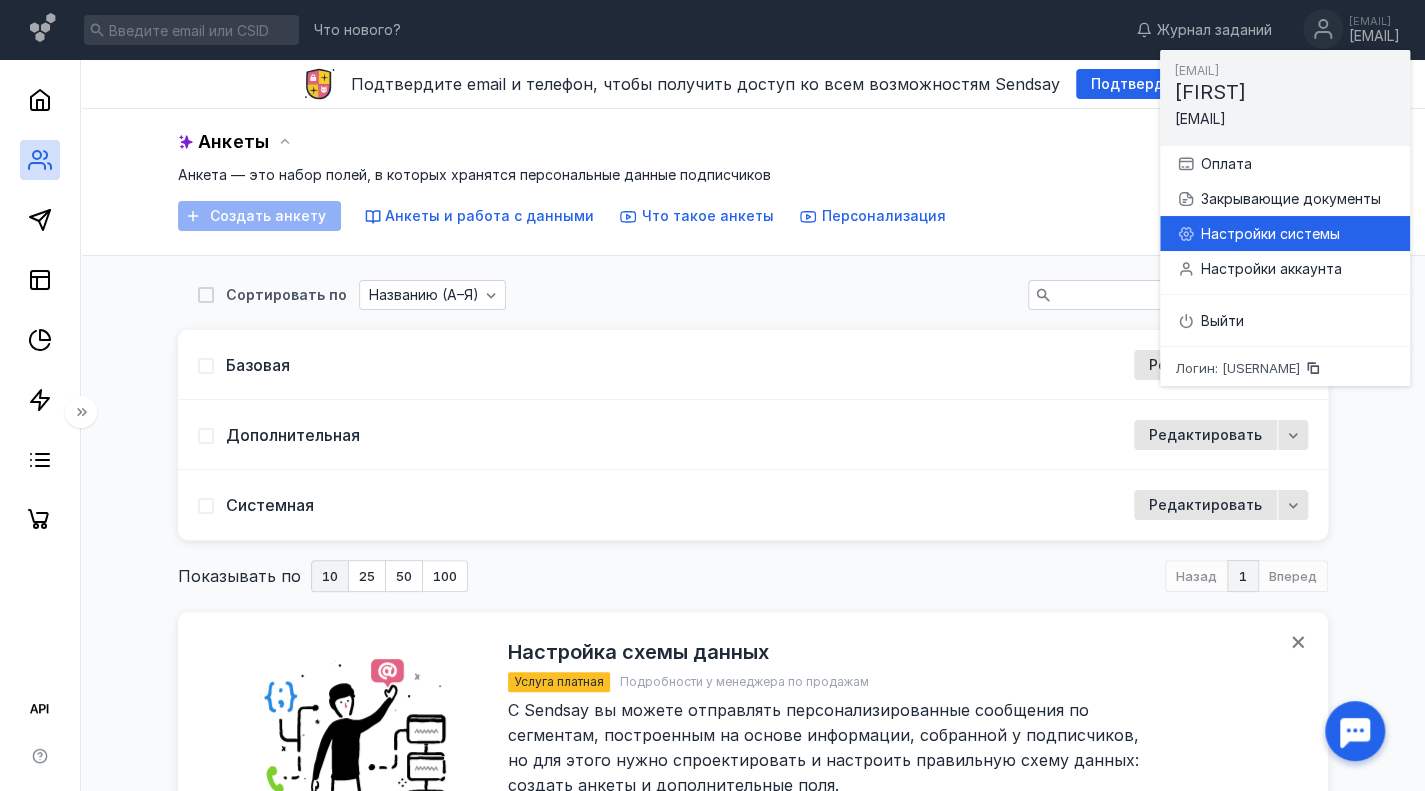 click on "Настройки системы" at bounding box center (1297, 234) 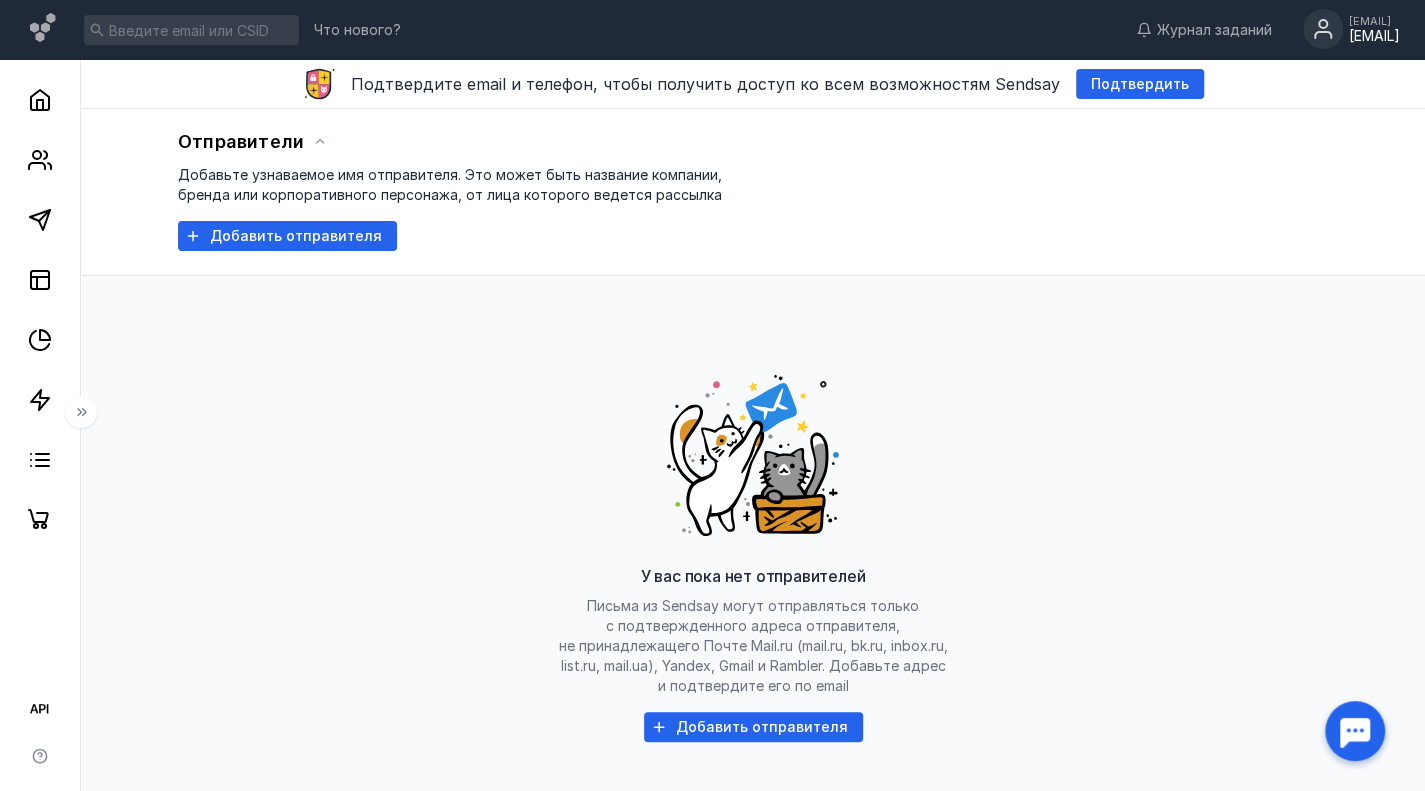 click on "[EMAIL]" at bounding box center [1374, 21] 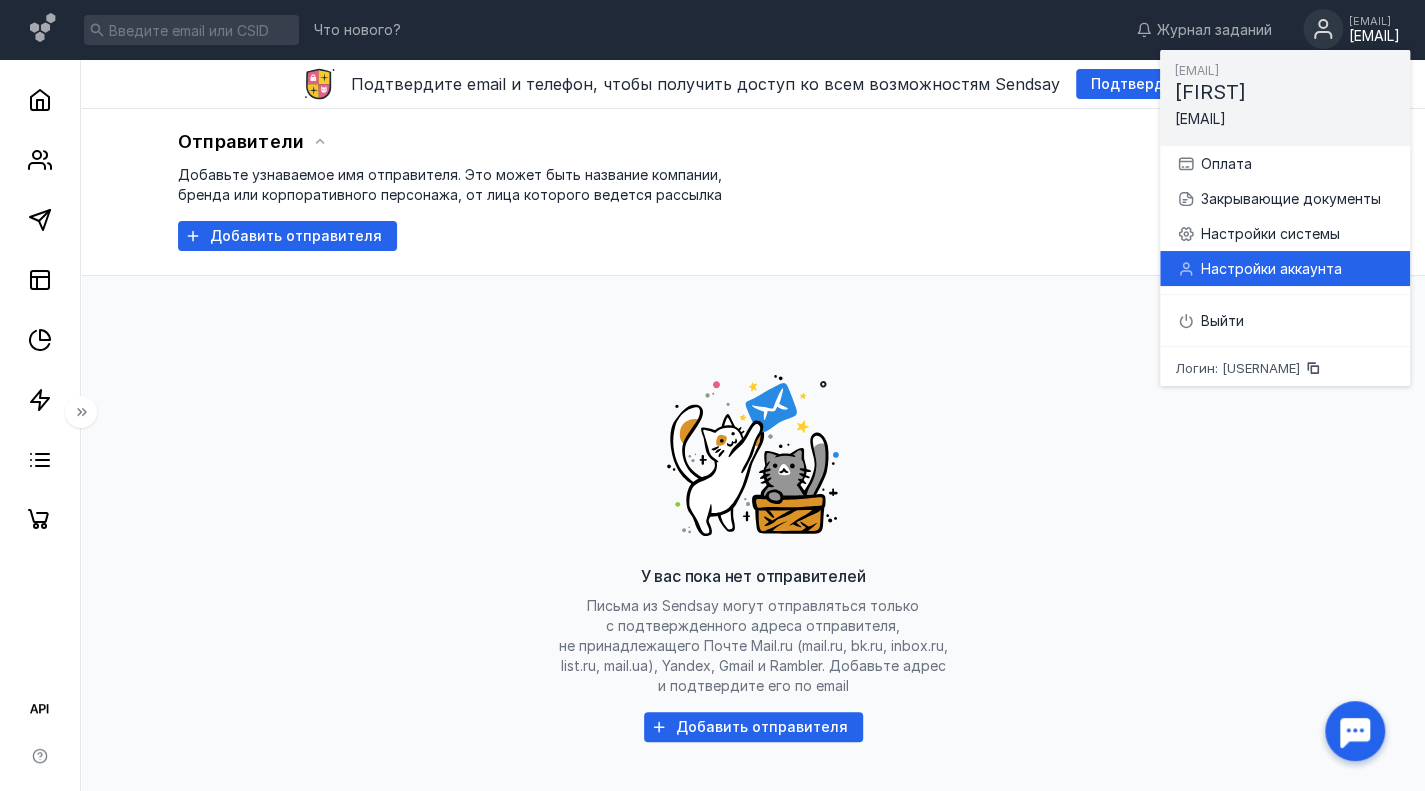 click on "Настройки аккаунта" at bounding box center (1297, 269) 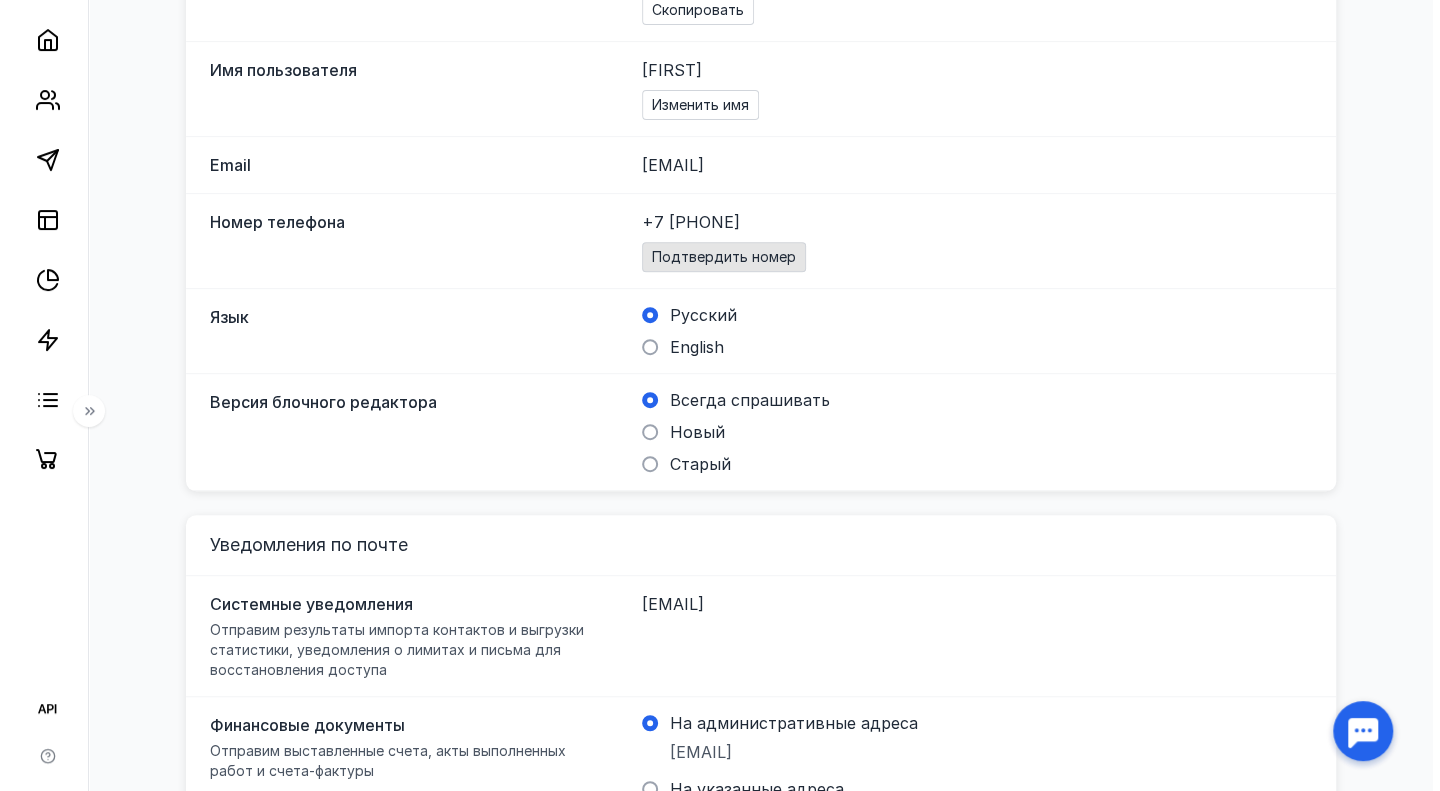scroll, scrollTop: 340, scrollLeft: 0, axis: vertical 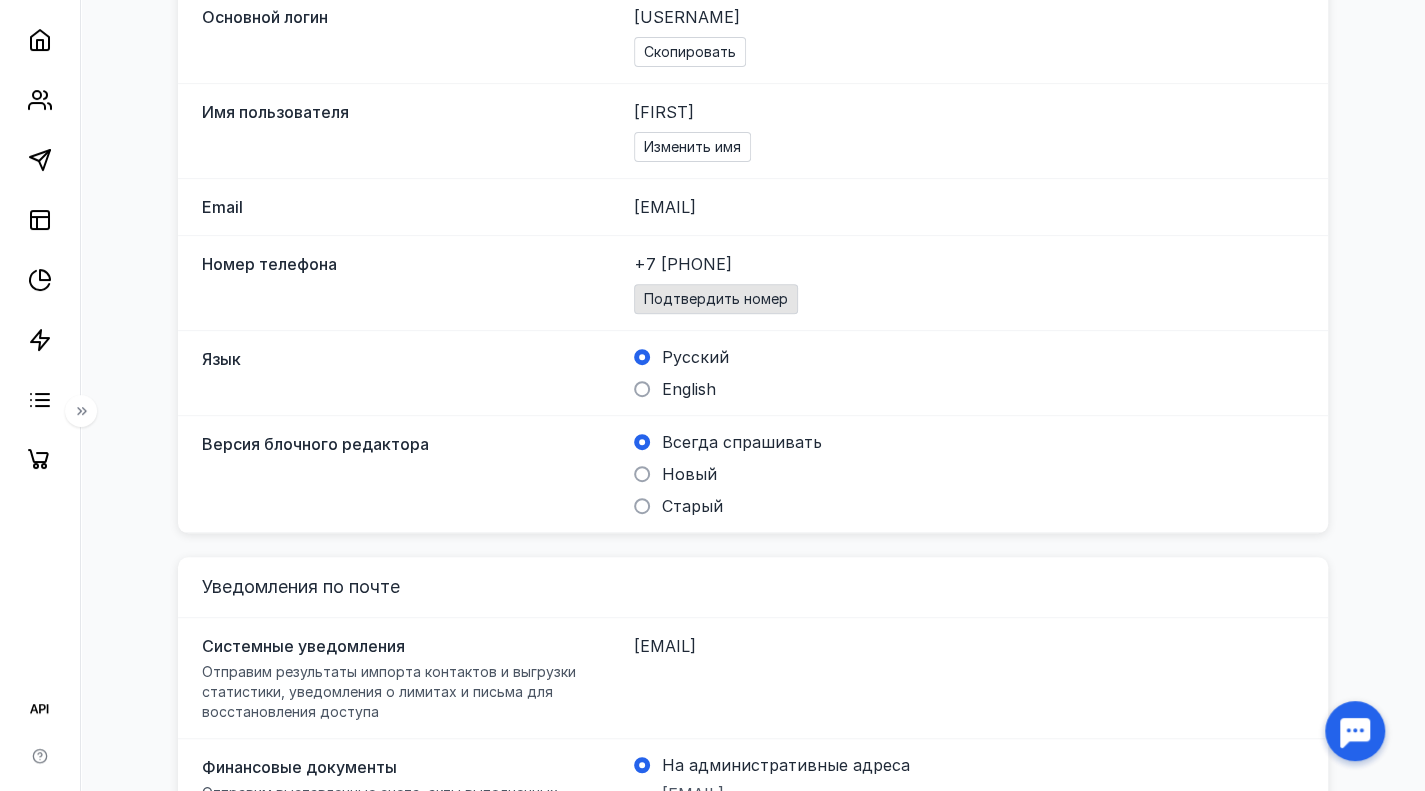 click on "Подтвердить номер" at bounding box center (716, 299) 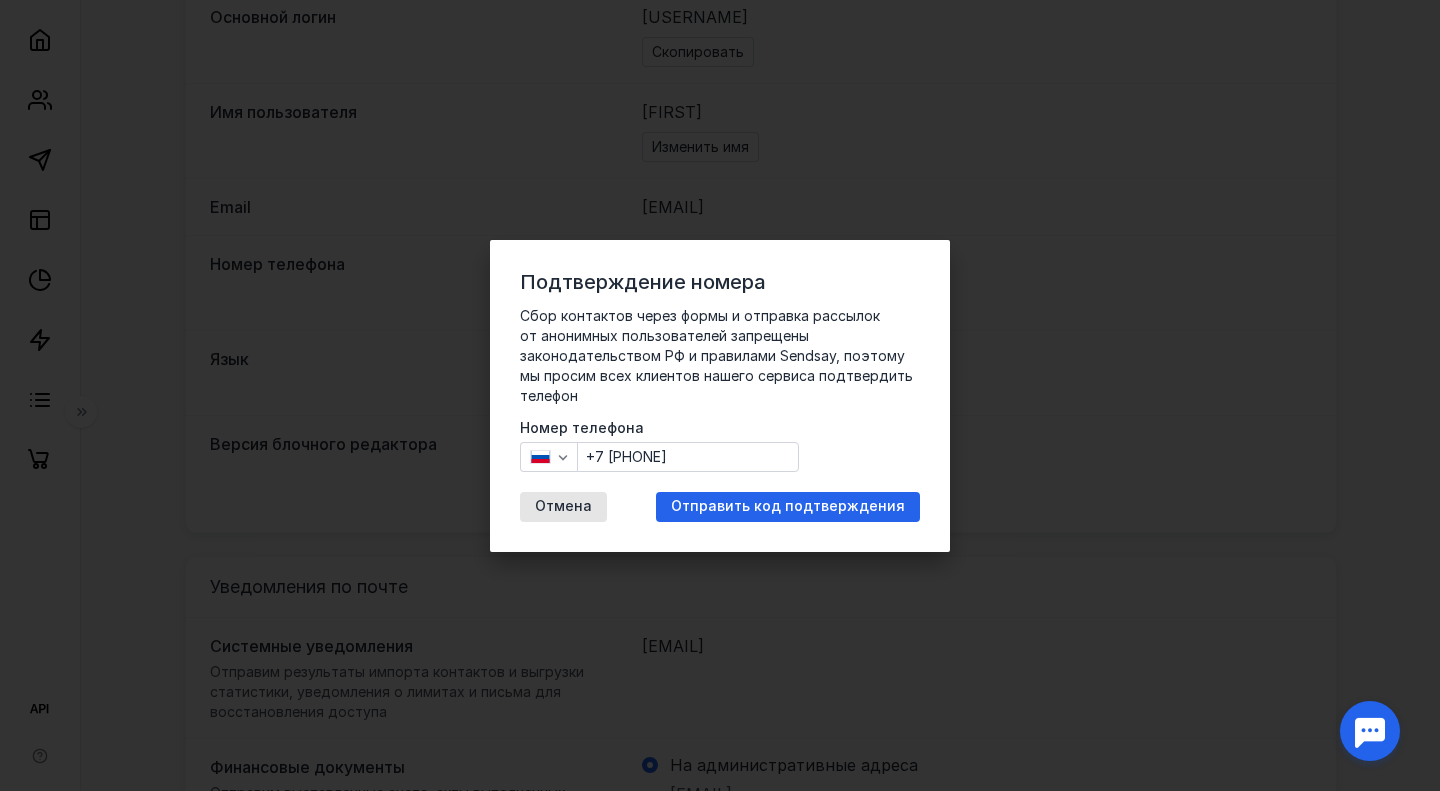 click on "+7 [PHONE]" at bounding box center [688, 457] 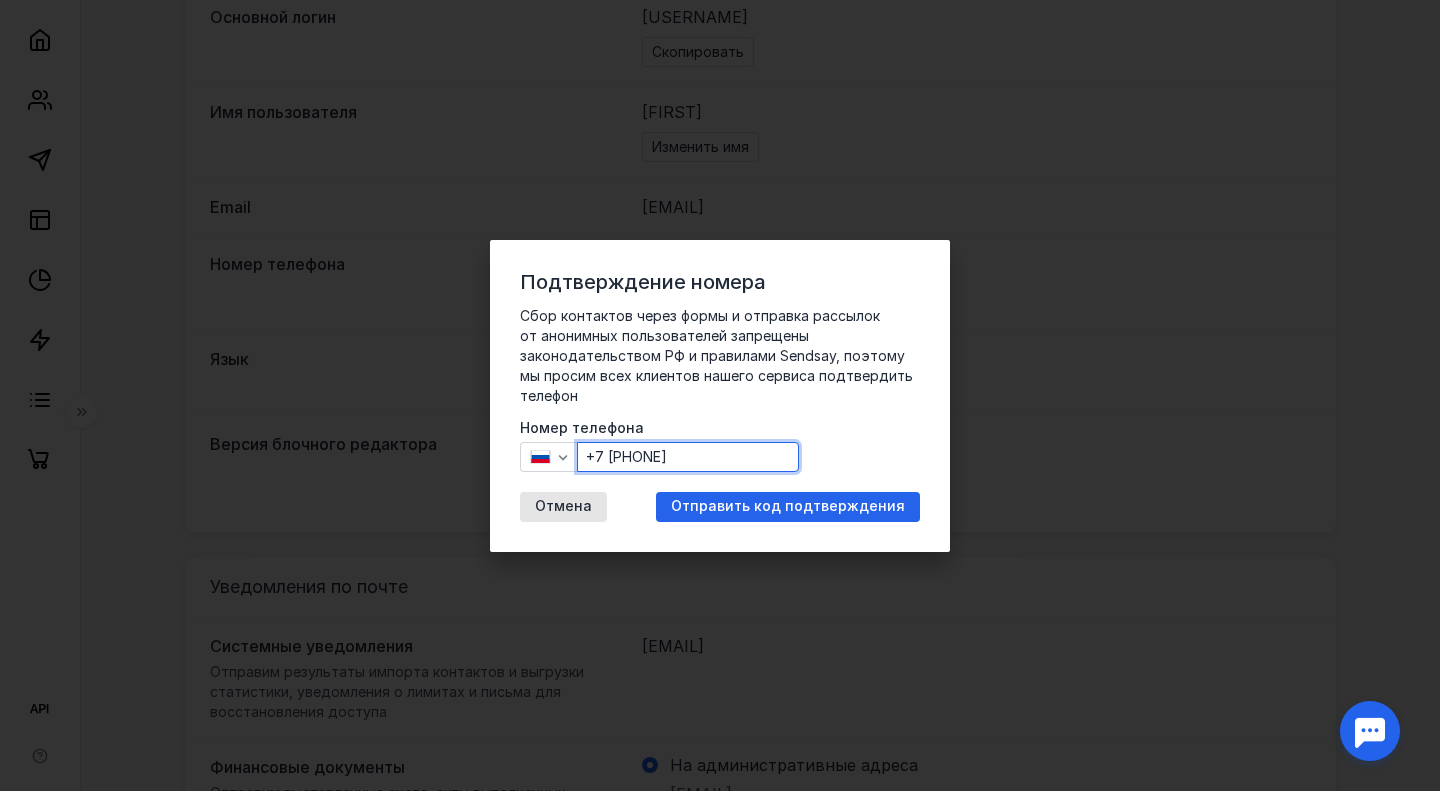 drag, startPoint x: 738, startPoint y: 458, endPoint x: 616, endPoint y: 465, distance: 122.20065 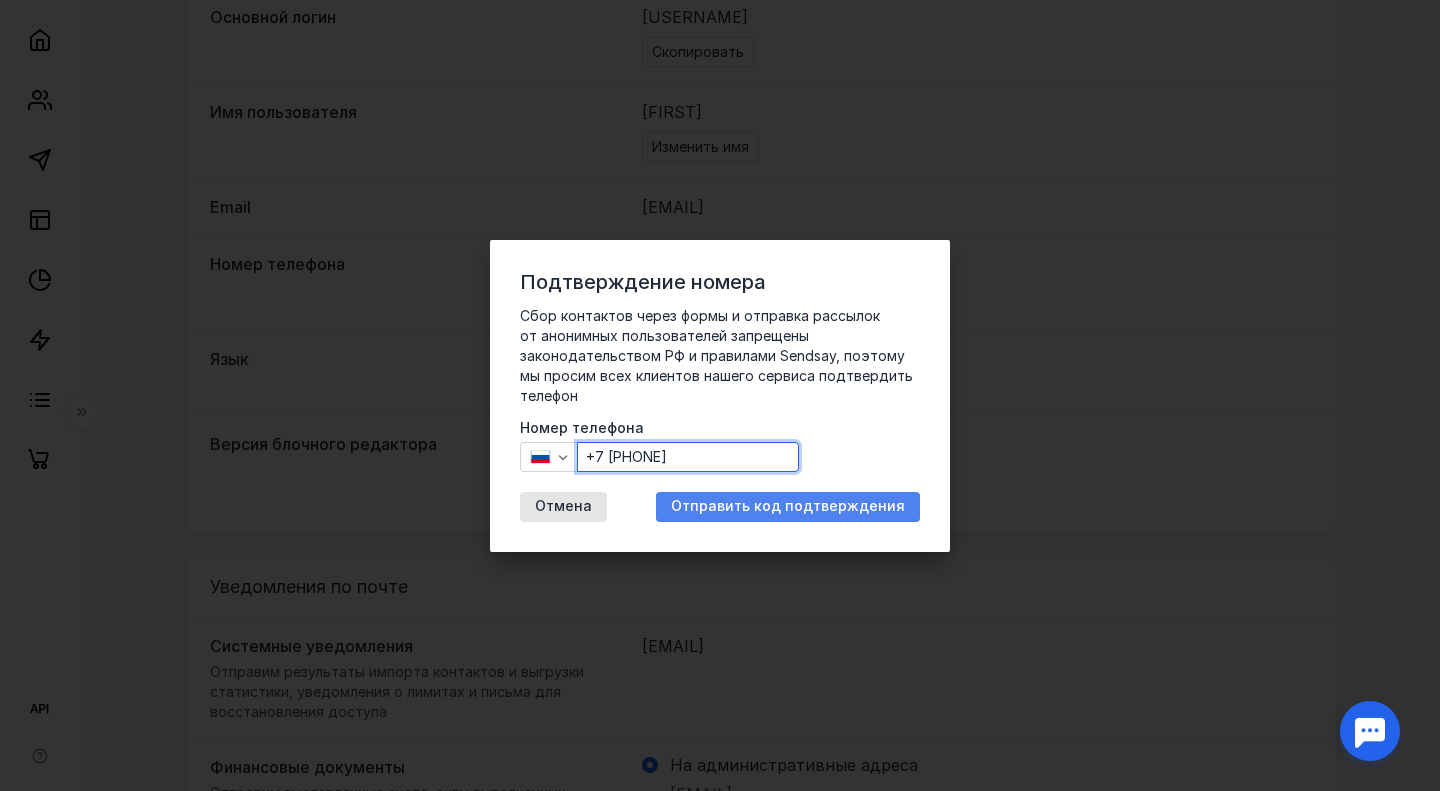 type on "+7 [PHONE]" 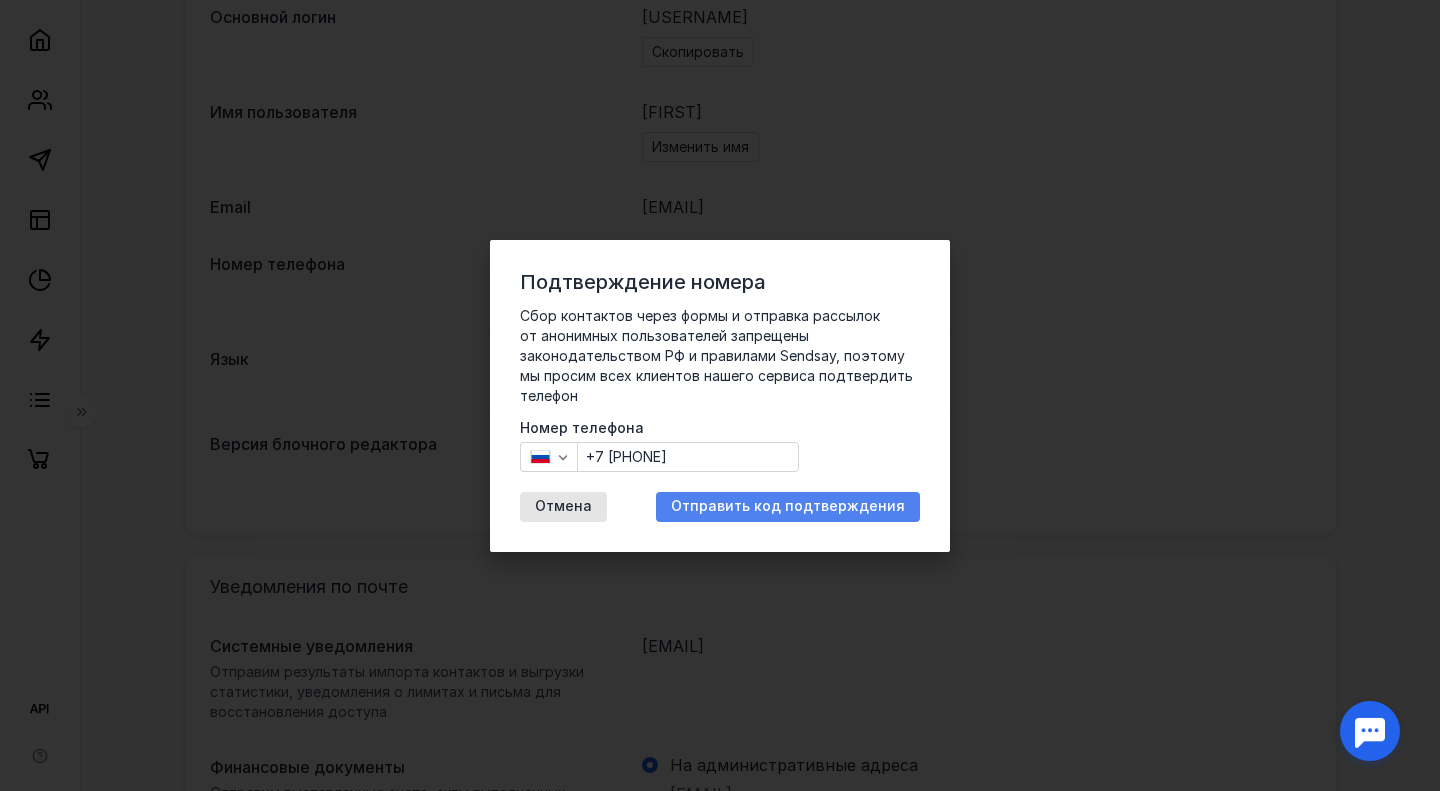 click on "Отправить код подтверждения" at bounding box center [788, 506] 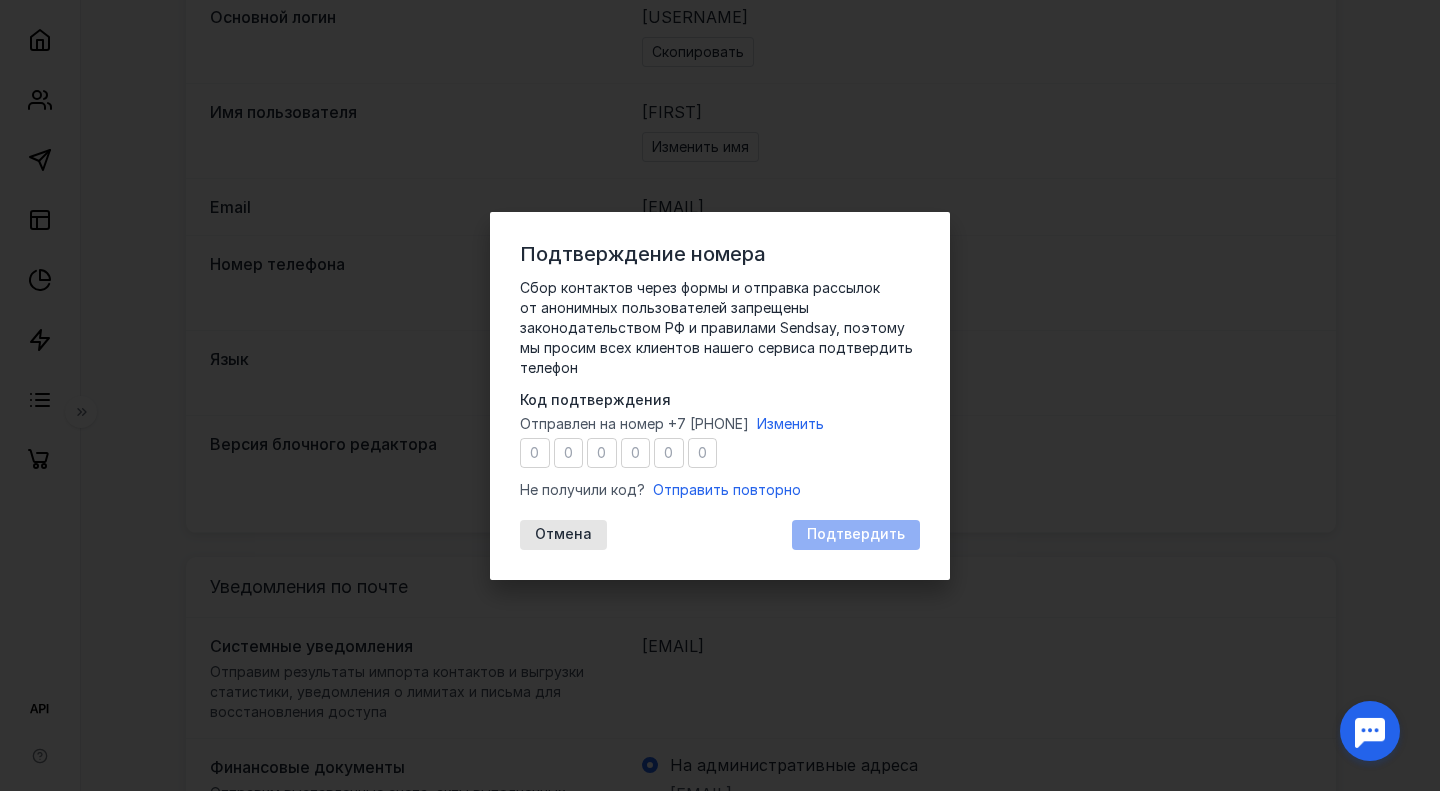 type on "7" 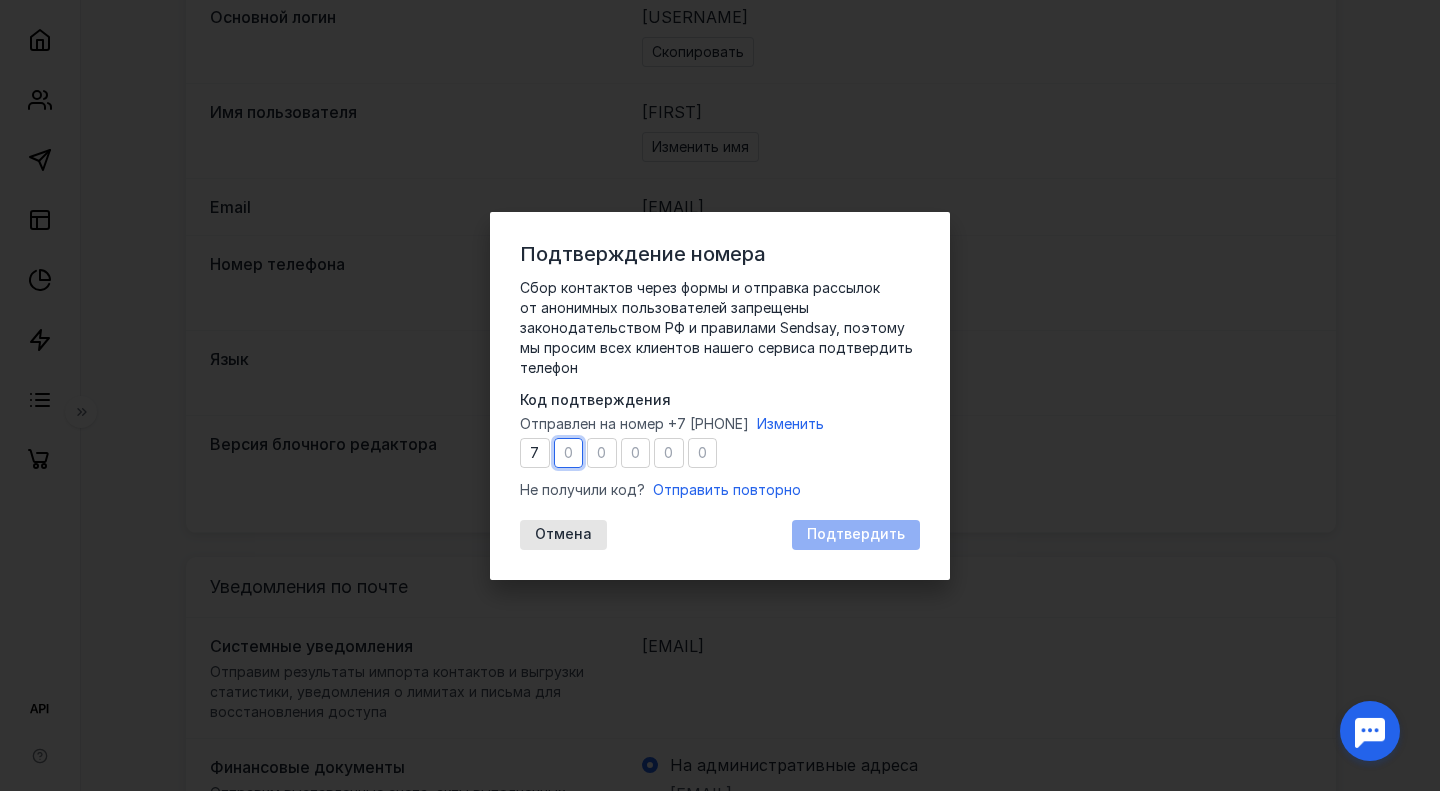 type on "5" 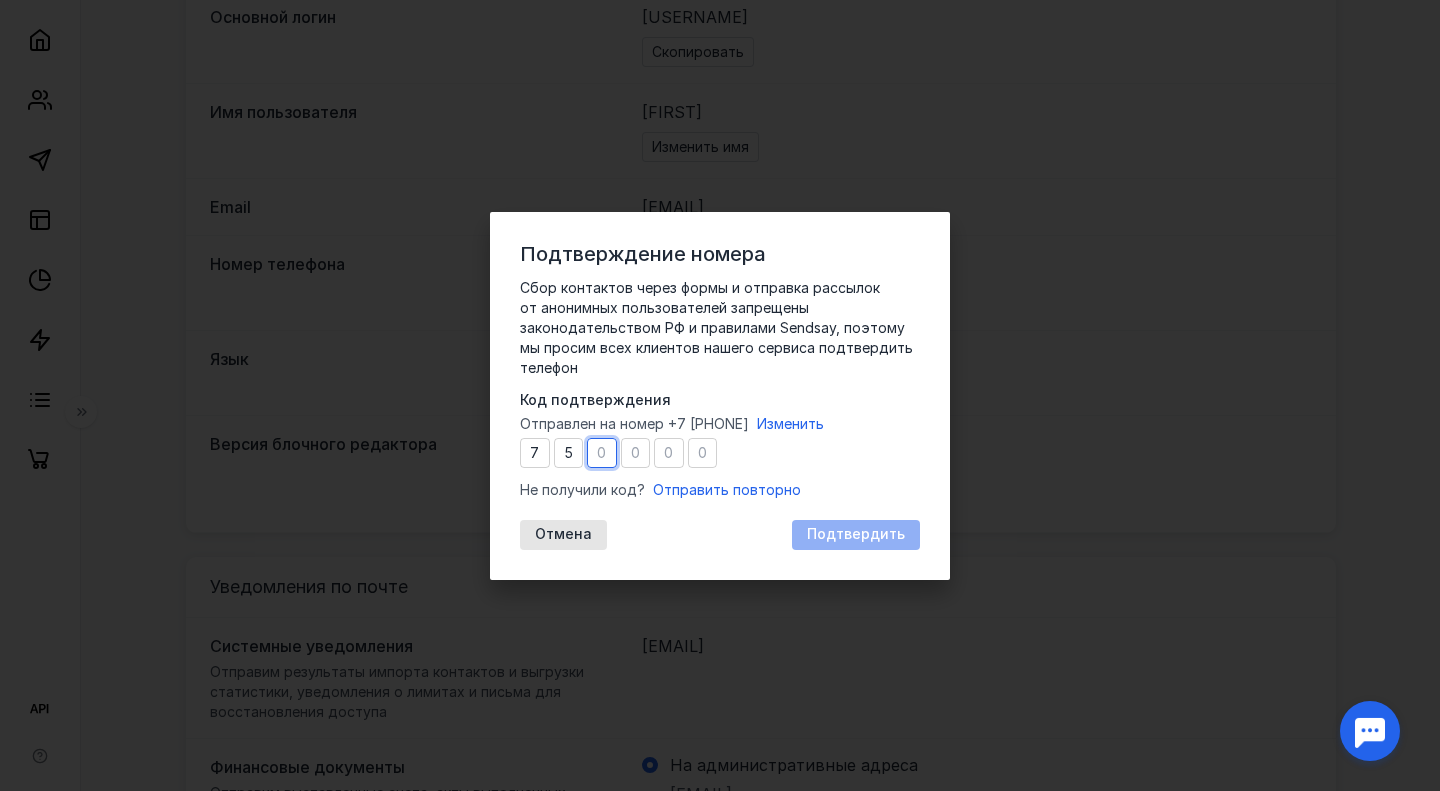 type on "0" 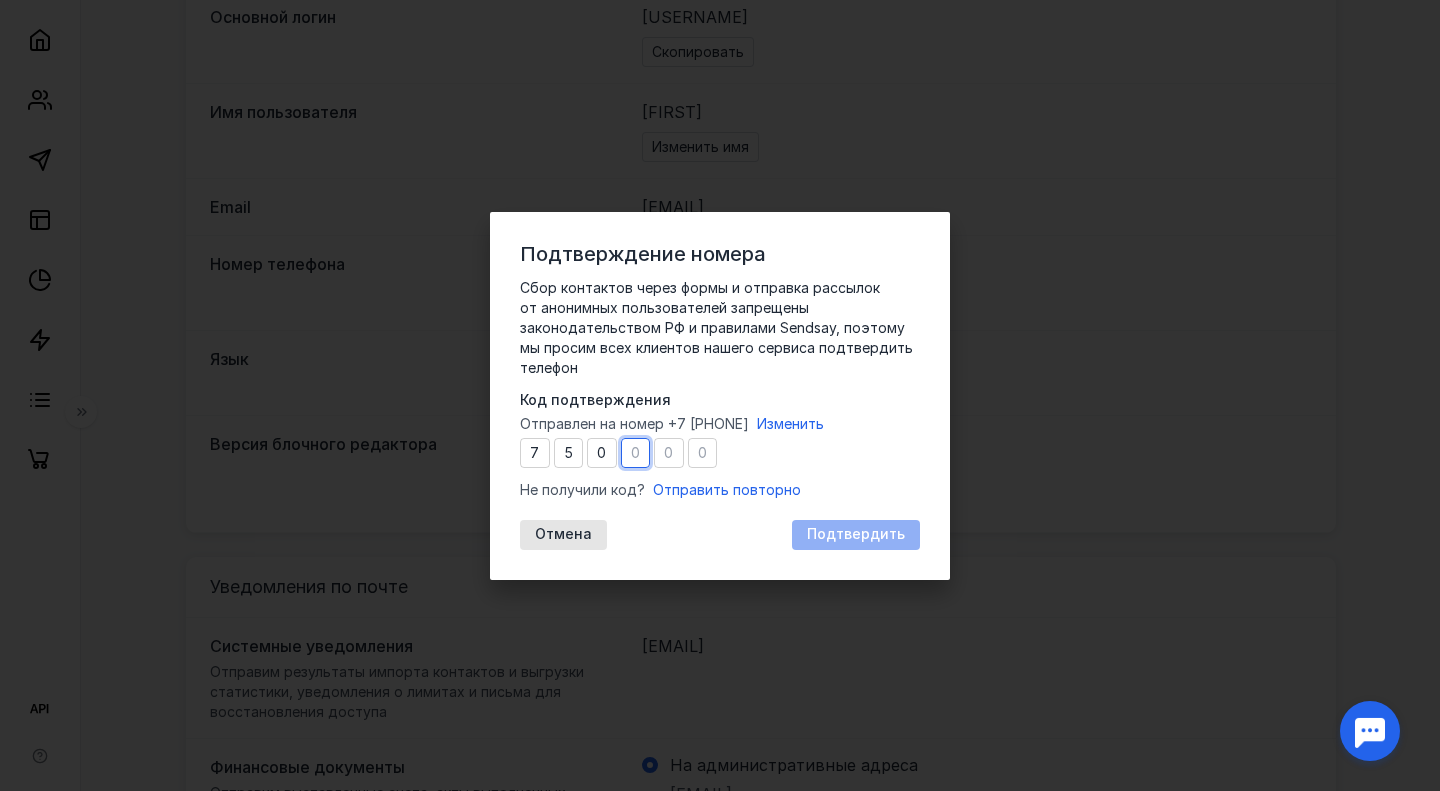 type on "4" 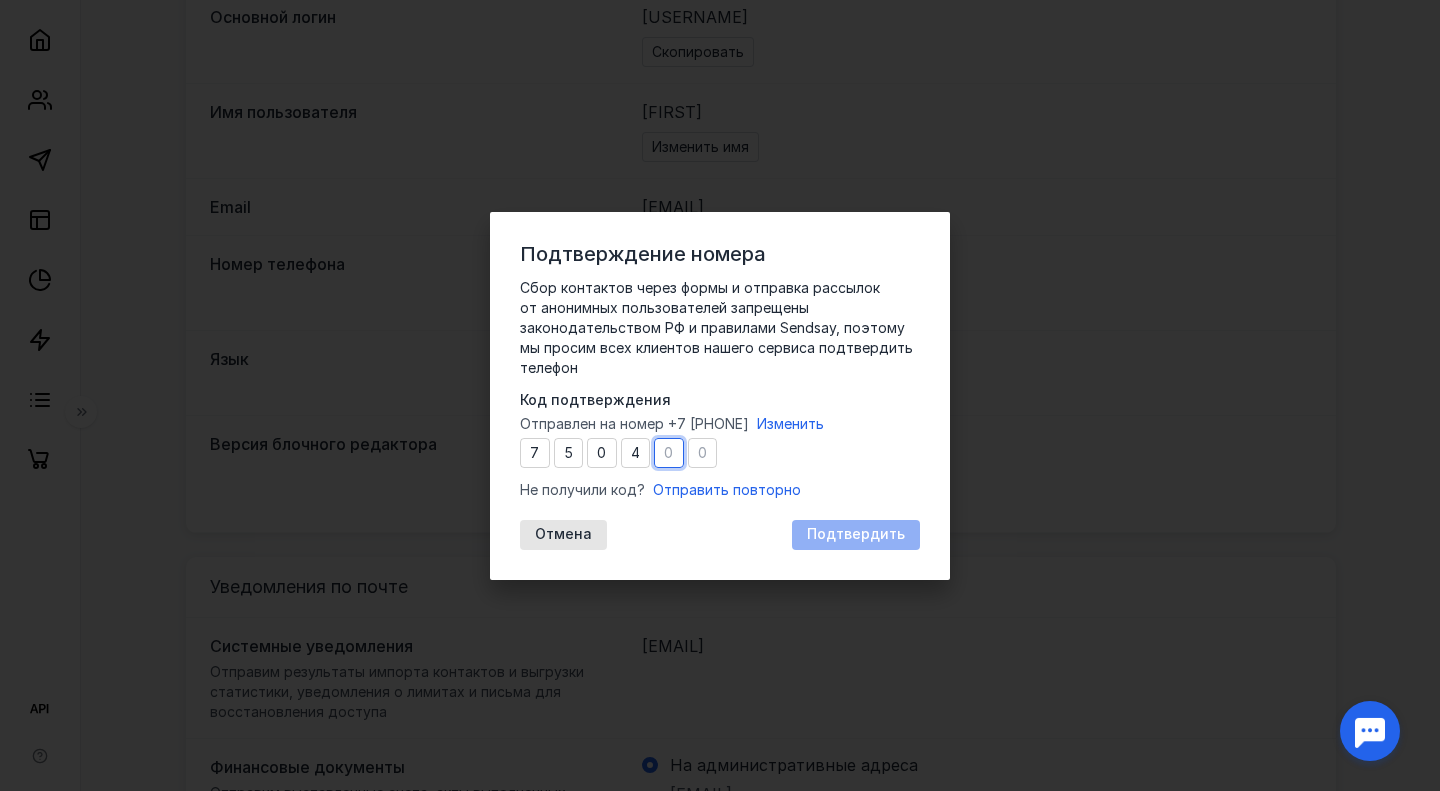 type on "5" 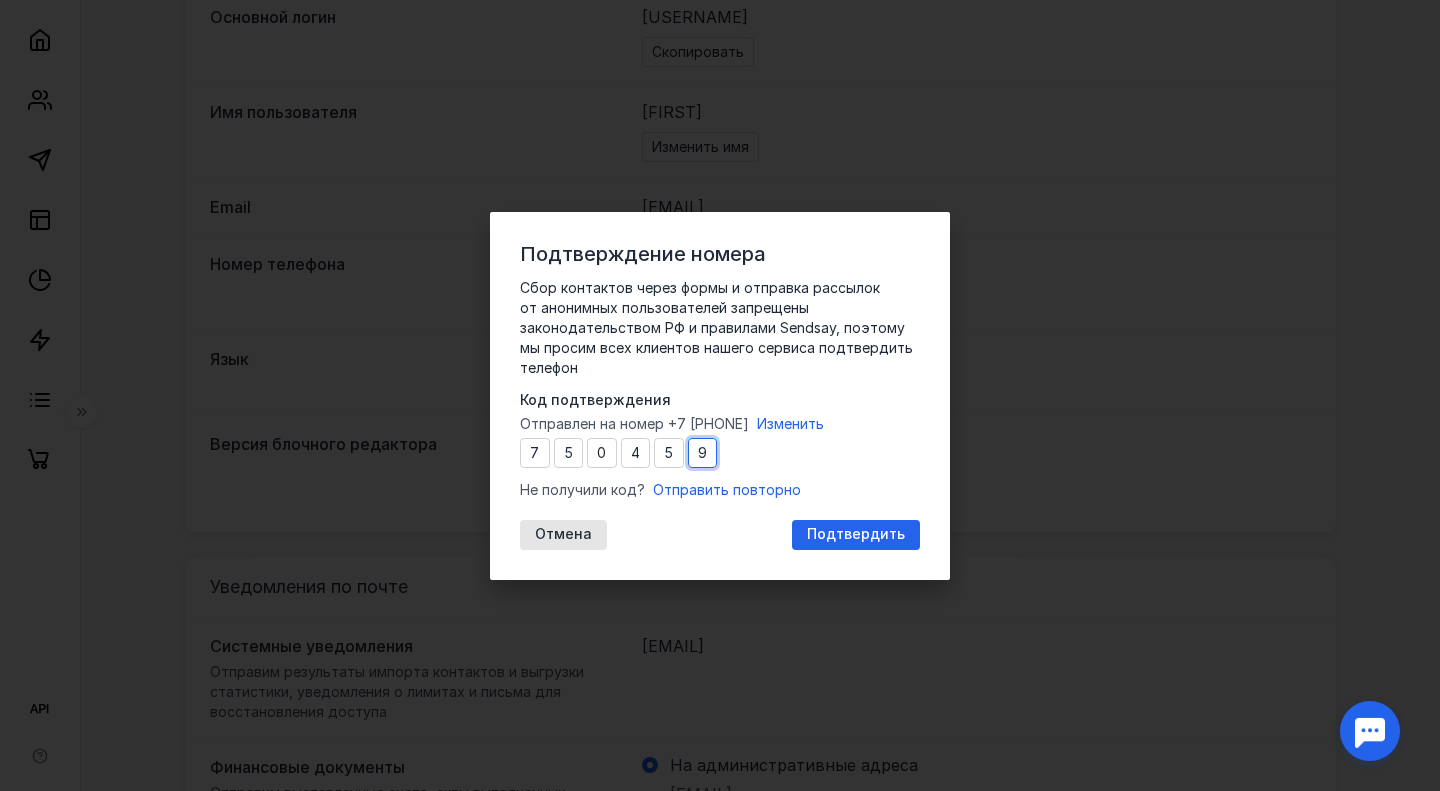 type on "9" 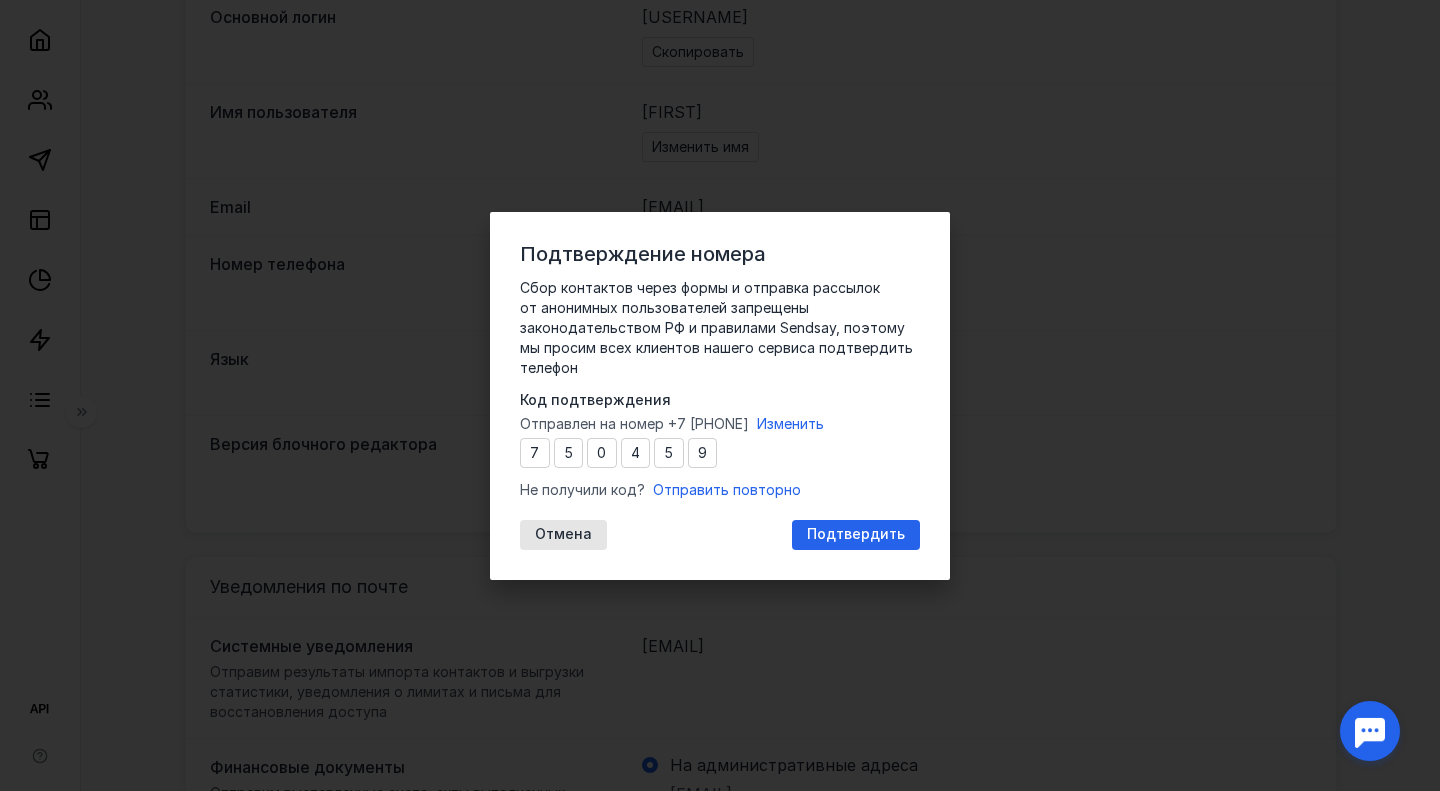 click on "Сбор контактов через формы и отправка рассылок от анонимных пользователей запрещены законодательством РФ и правилами Sendsay, поэтому мы просим всех клиентов нашего сервиса подтвердить телефон Код подтверждения Отправлен на номер +7 [PHONE] Изменить 7 5 0 4 5 9 Не получили код? Отправить повторно Отмена Подтвердить" at bounding box center (720, 414) 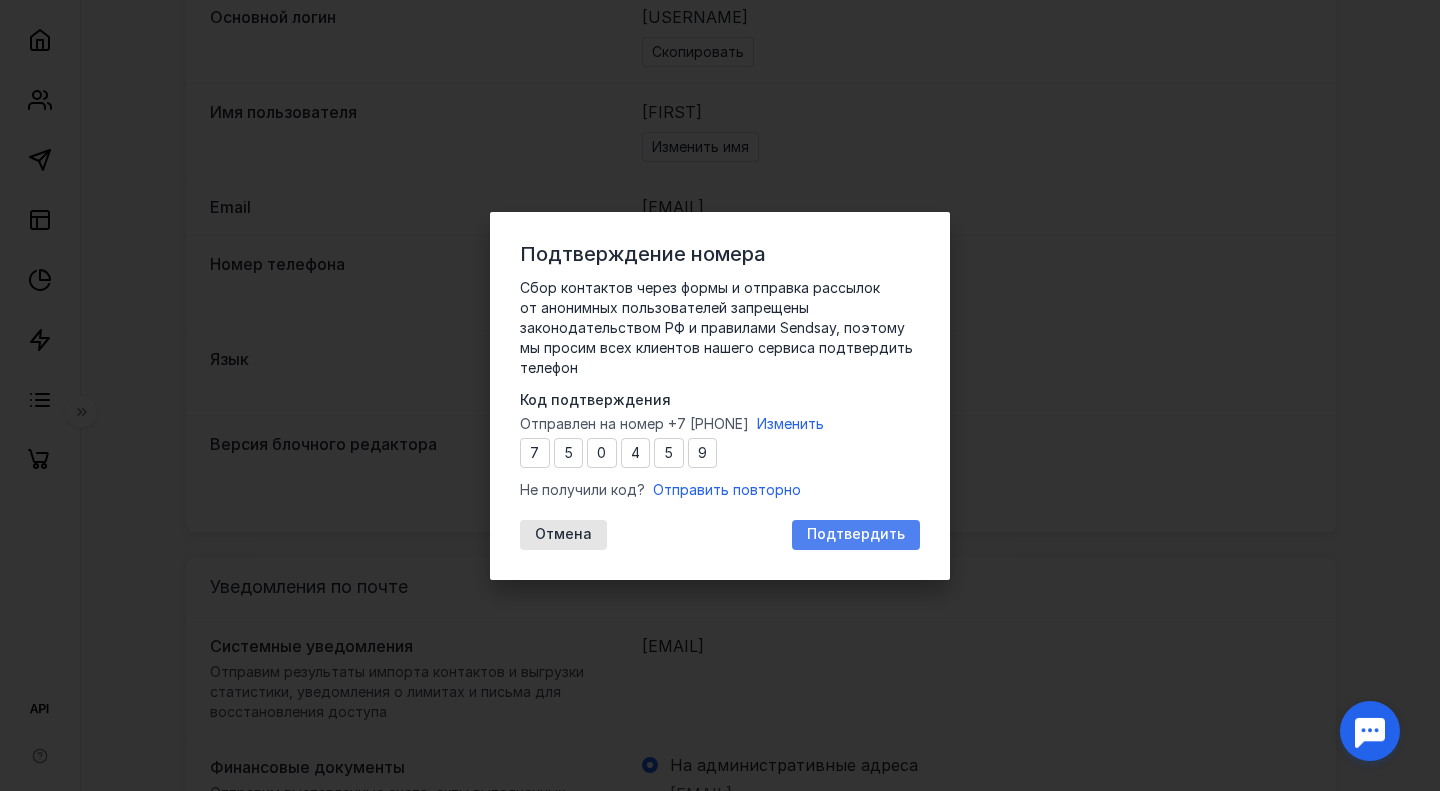 click on "Подтвердить" at bounding box center (856, 535) 